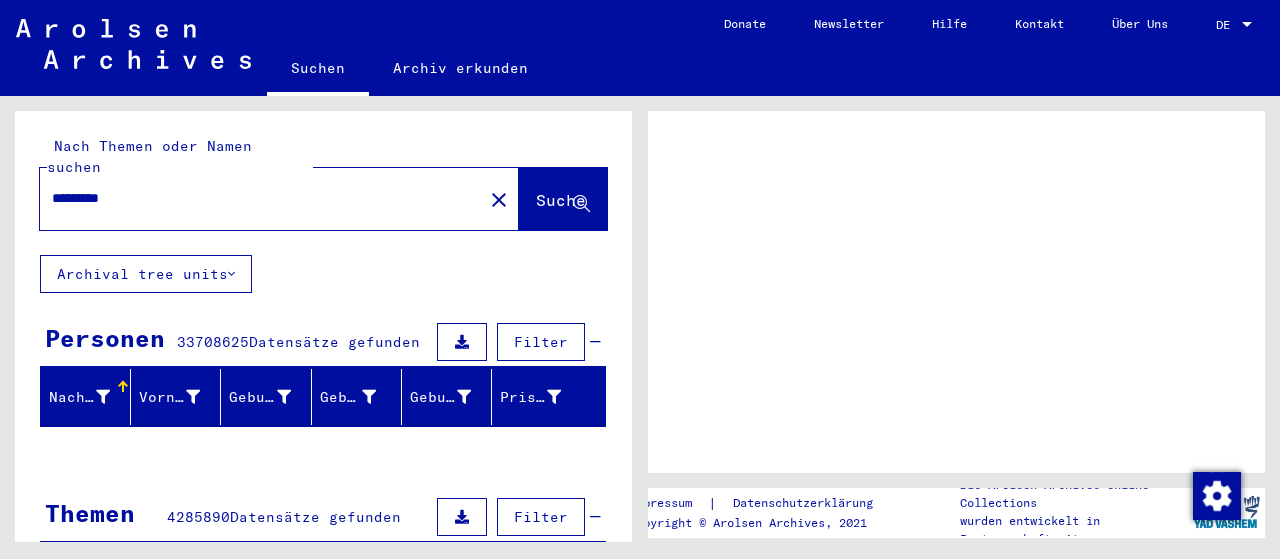 scroll, scrollTop: 0, scrollLeft: 0, axis: both 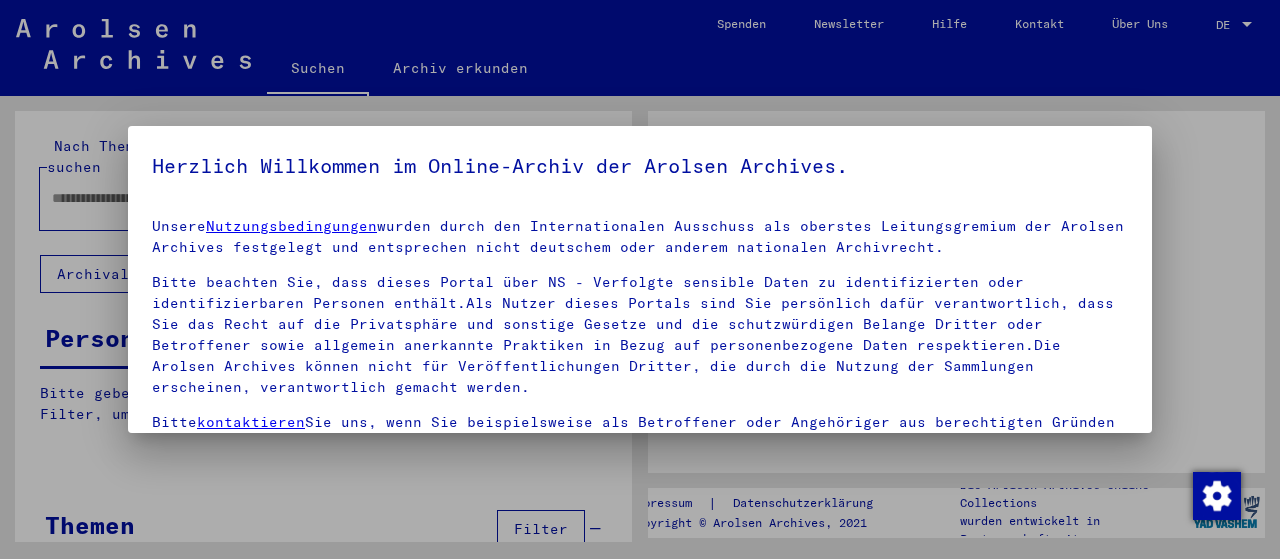 type on "*********" 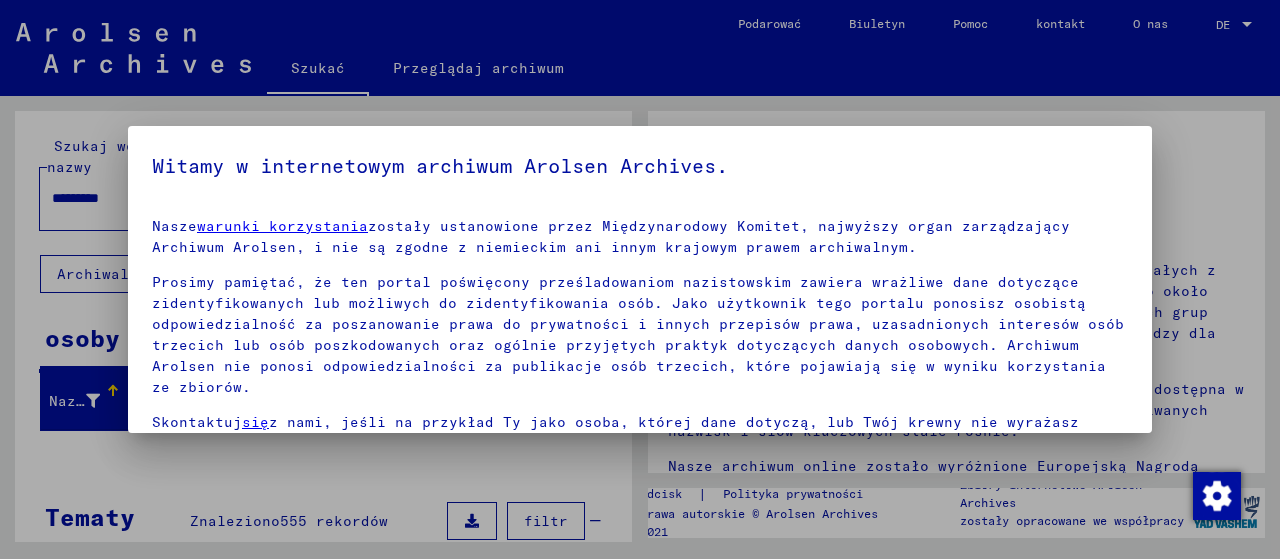 scroll, scrollTop: 112, scrollLeft: 0, axis: vertical 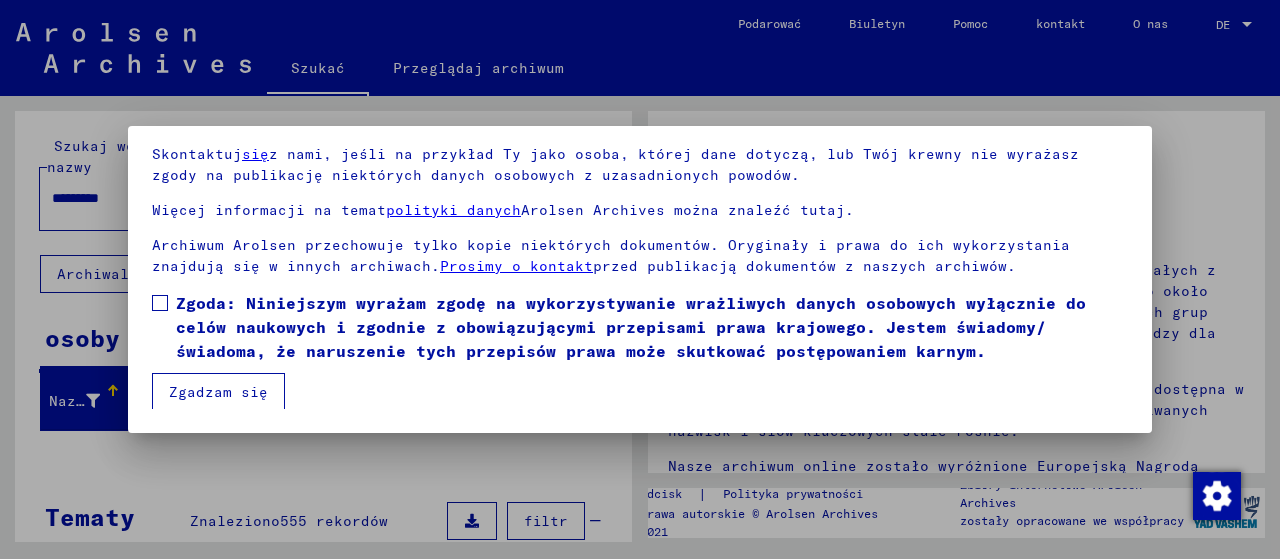 click on "Nasze warunki korzystania zostały ustanowione przez Międzynarodowy Komitet, najwyższy organ zarządzający Archiwum Arolsen, i nie są zgodne z niemieckim ani innym krajowym prawem archiwalnym. Prosimy pamiętać, że ten portal poświęcony prześladowaniom nazistowskim zawiera wrażliwe dane dotyczące zidentyfikowanych lub możliwych do zidentyfikowania osób. Jako użytkownik tego portalu ponosisz osobistą odpowiedzialność za poszanowanie prawa do prywatności i innych przepisów prawa, uzasadnionych interesów osób trzecich lub osób poszkodowanych oraz ogólnie przyjętych praktyk dotyczących danych osobowych. Archiwum Arolsen nie ponosi odpowiedzialności za publikacje osób trzecich, które pojawiają się w wyniku korzystania ze zbiorów. Skontaktuj się z nami, jeśli na przykład Ty jako osoba, której dane dotyczą, lub Twój krewny nie wyrażasz zgody na publikację niektórych danych osobowych z uzasadnionych powodów. Więcej informacji na temat polityki danych Prosimy o kontakt" at bounding box center (640, 227) 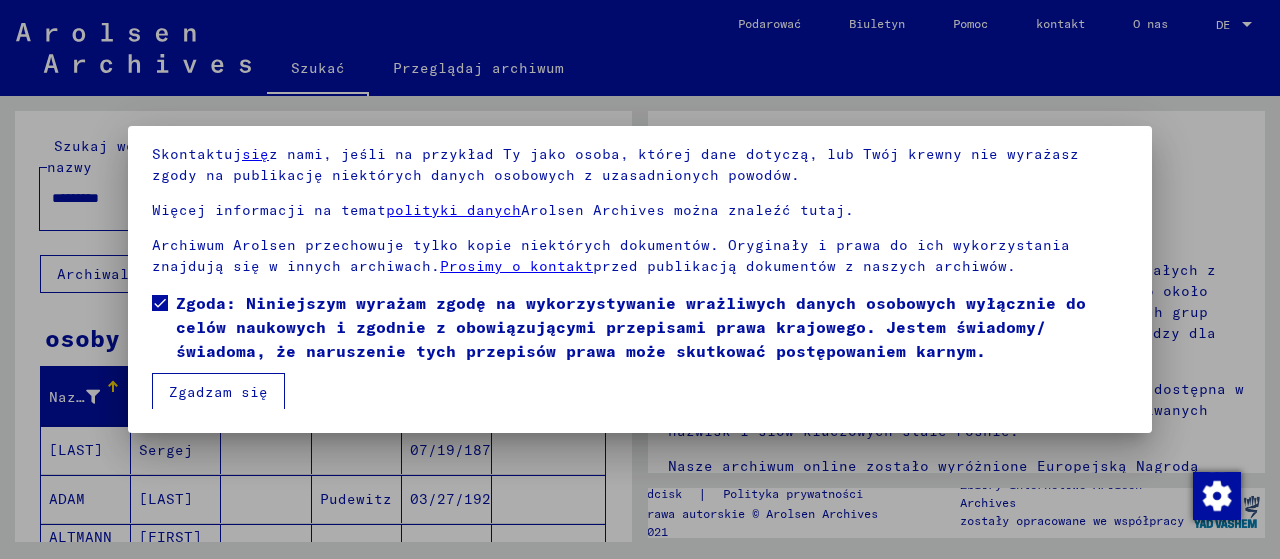 click on "Zgadzam się" at bounding box center [218, 392] 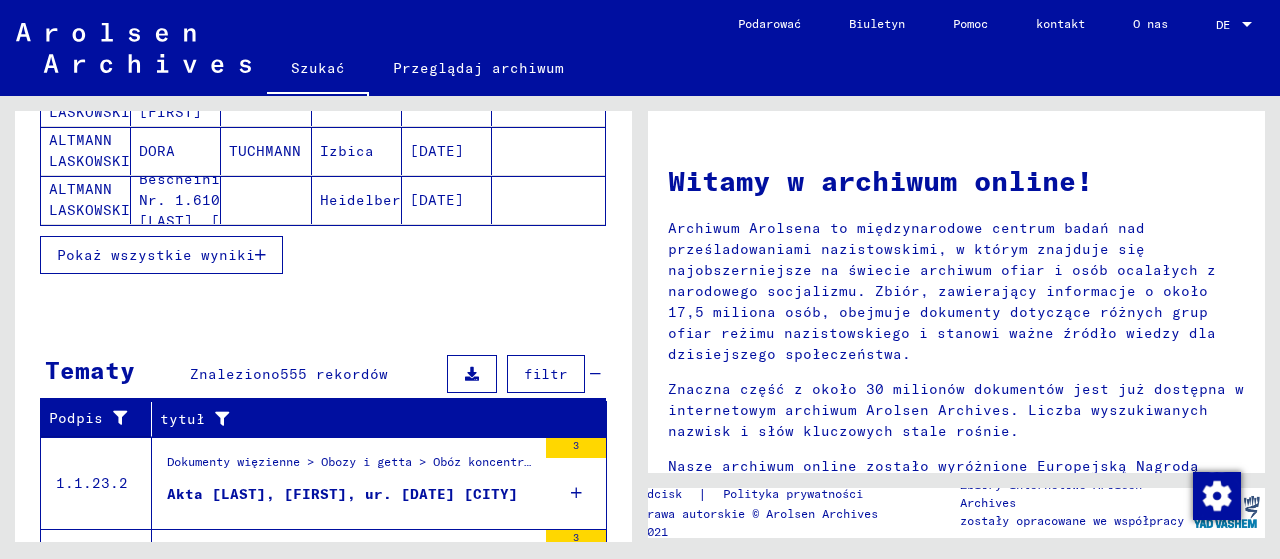scroll, scrollTop: 472, scrollLeft: 0, axis: vertical 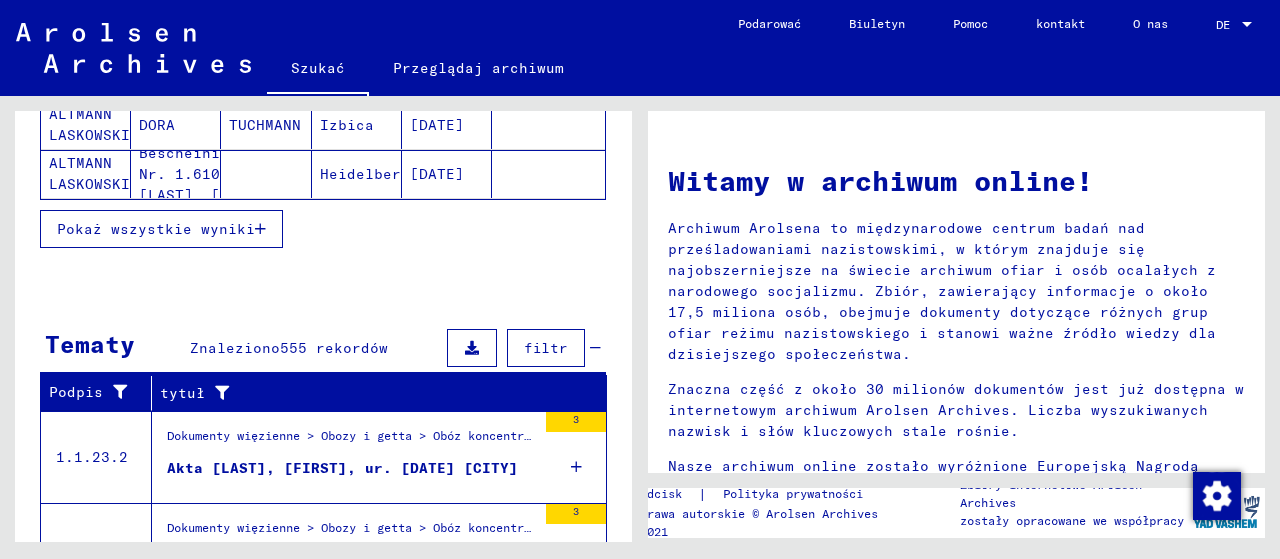 click on "Pokaż wszystkie wyniki" at bounding box center (156, 229) 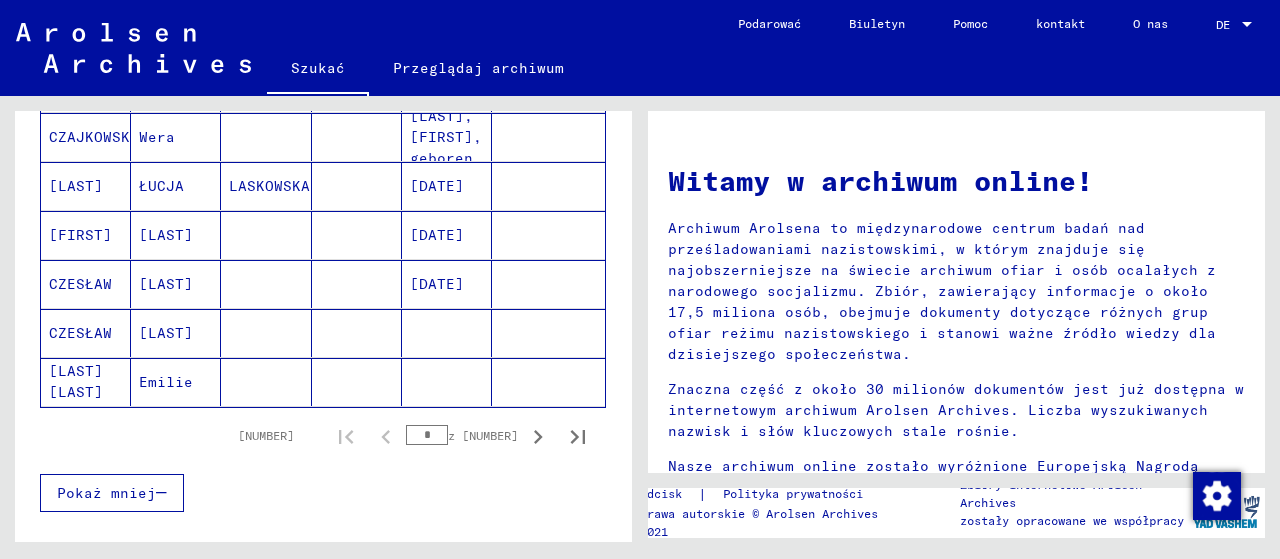 scroll, scrollTop: 1252, scrollLeft: 0, axis: vertical 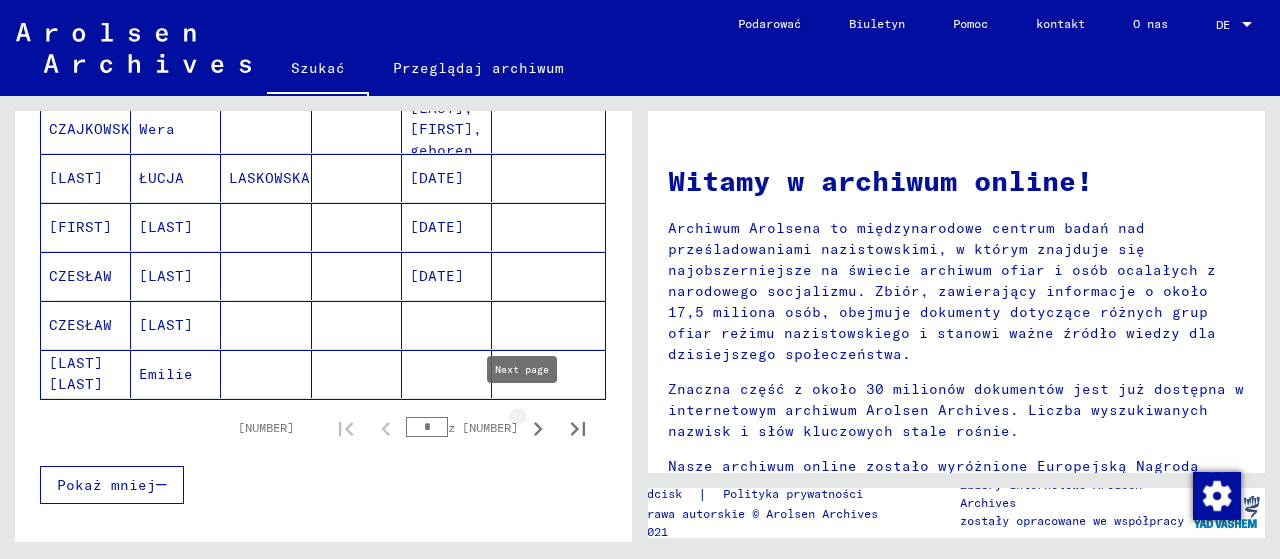 click 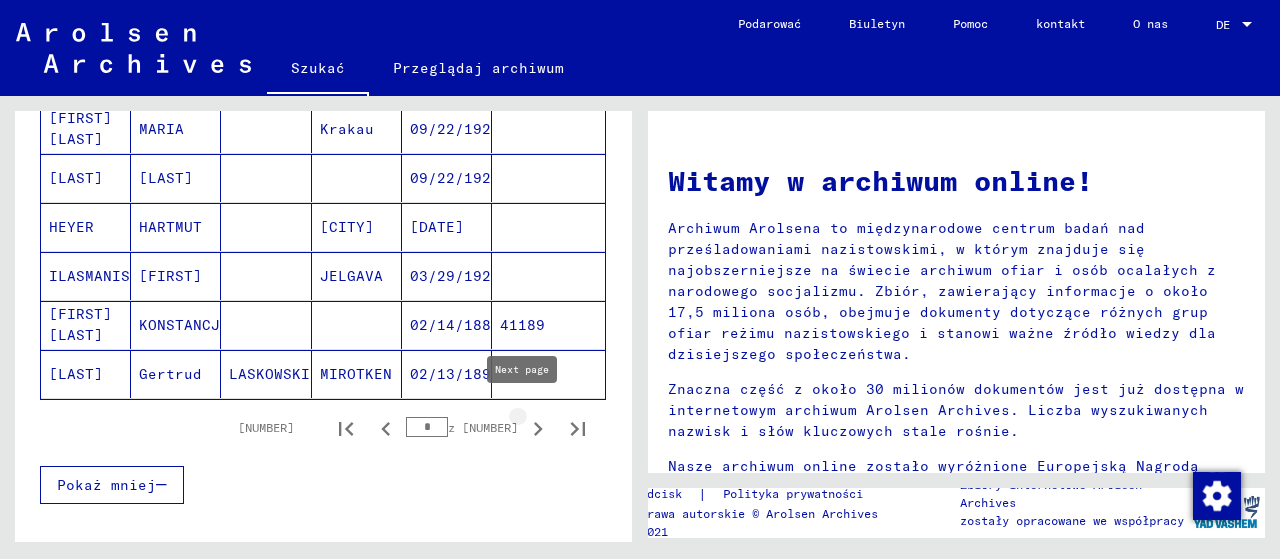 type on "*" 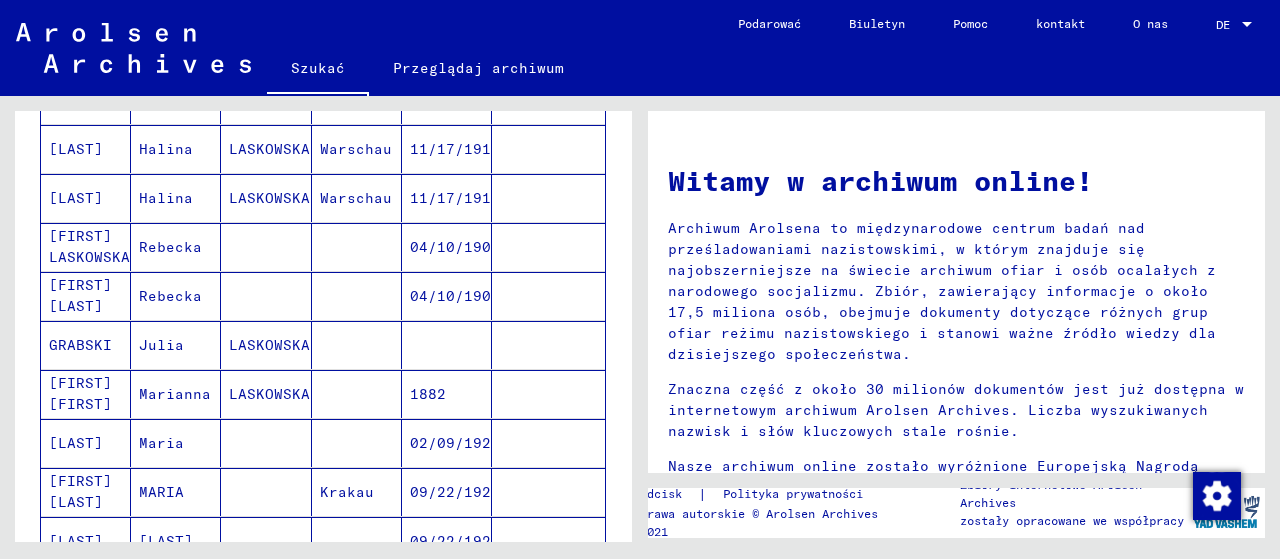 scroll, scrollTop: 0, scrollLeft: 0, axis: both 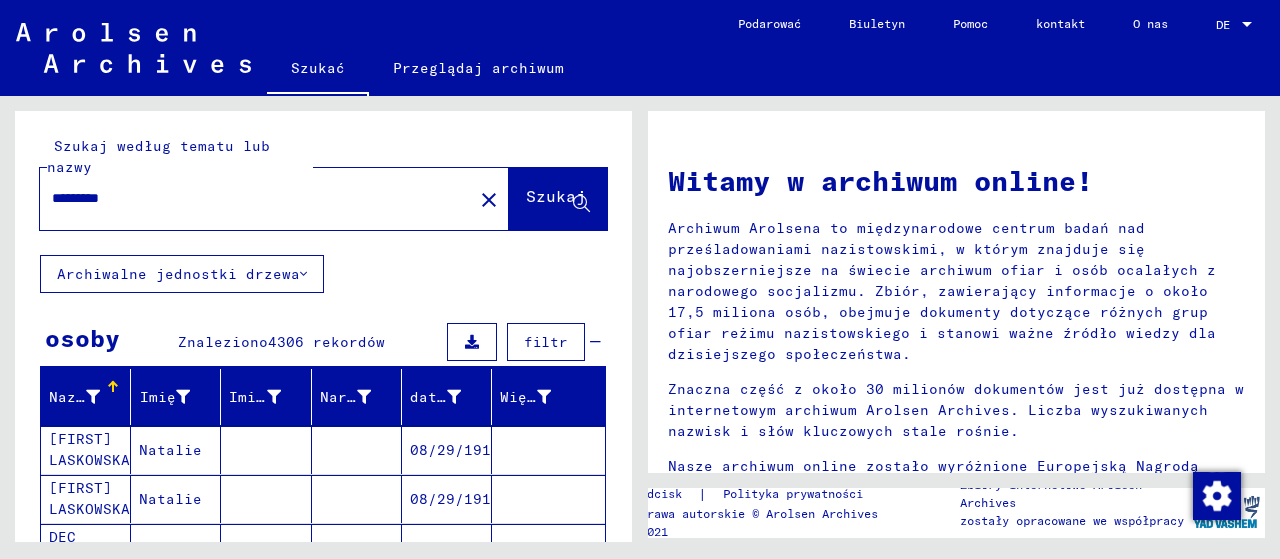click on "*********" at bounding box center [250, 198] 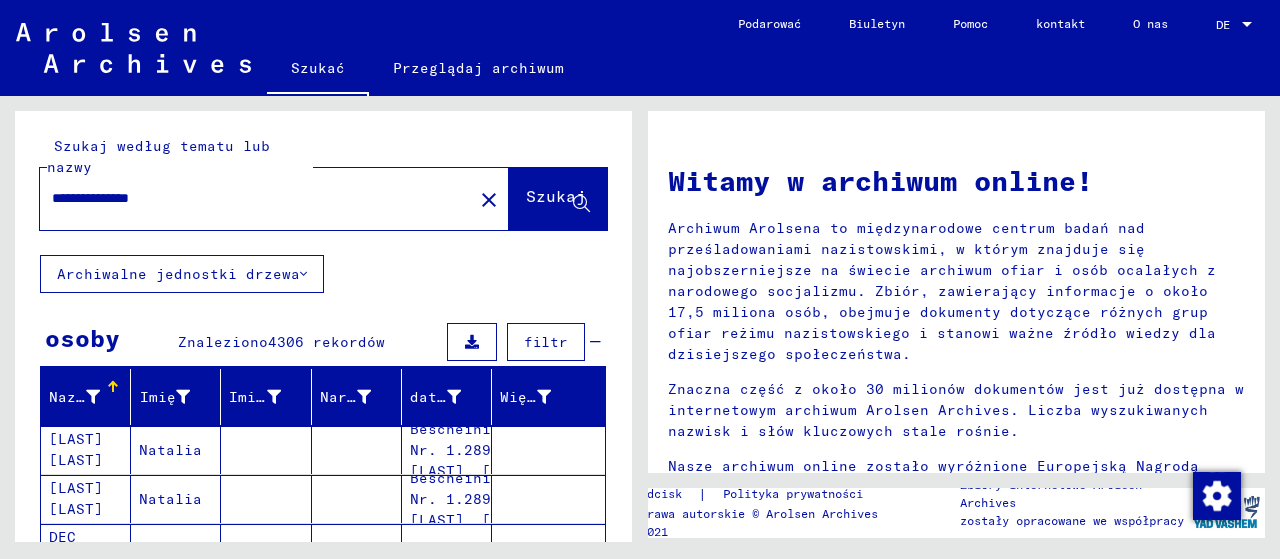 type on "**********" 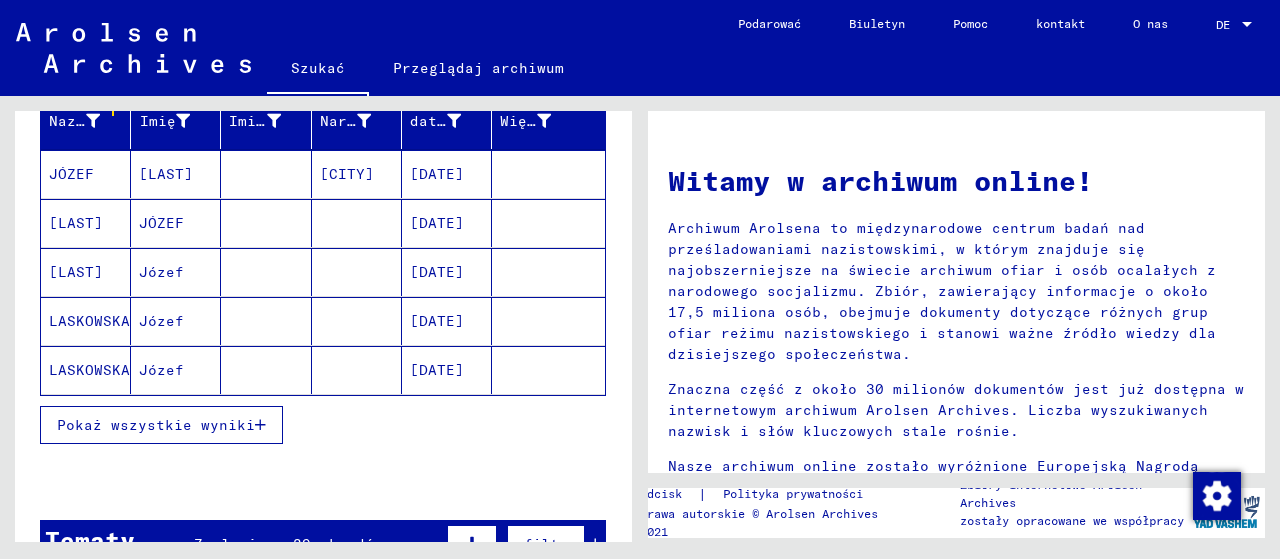 scroll, scrollTop: 315, scrollLeft: 0, axis: vertical 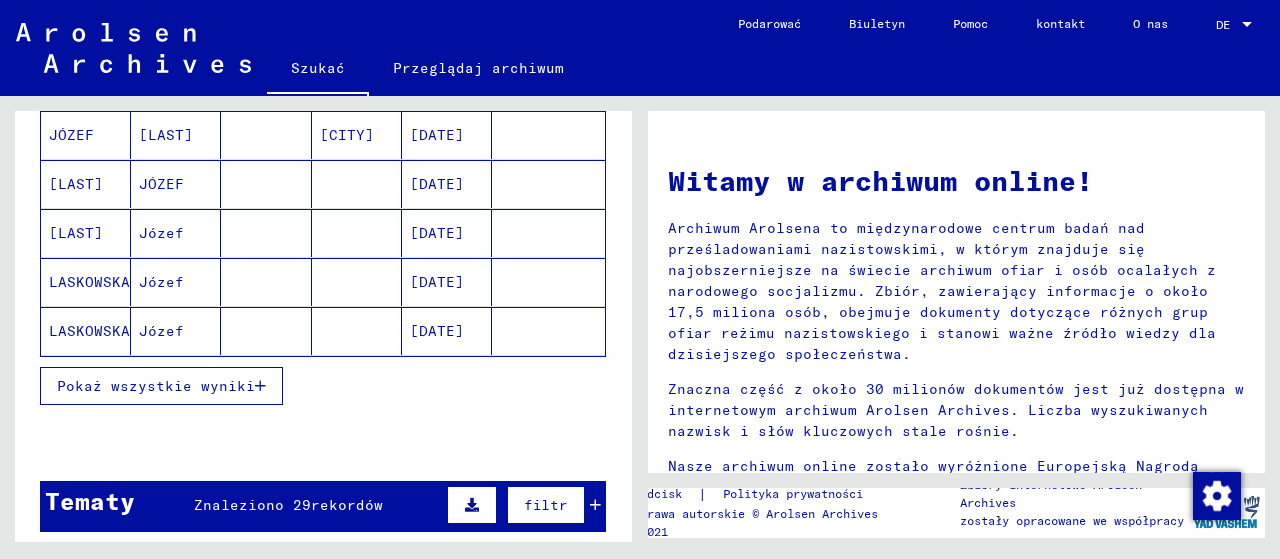 click on "Pokaż wszystkie wyniki" at bounding box center [161, 386] 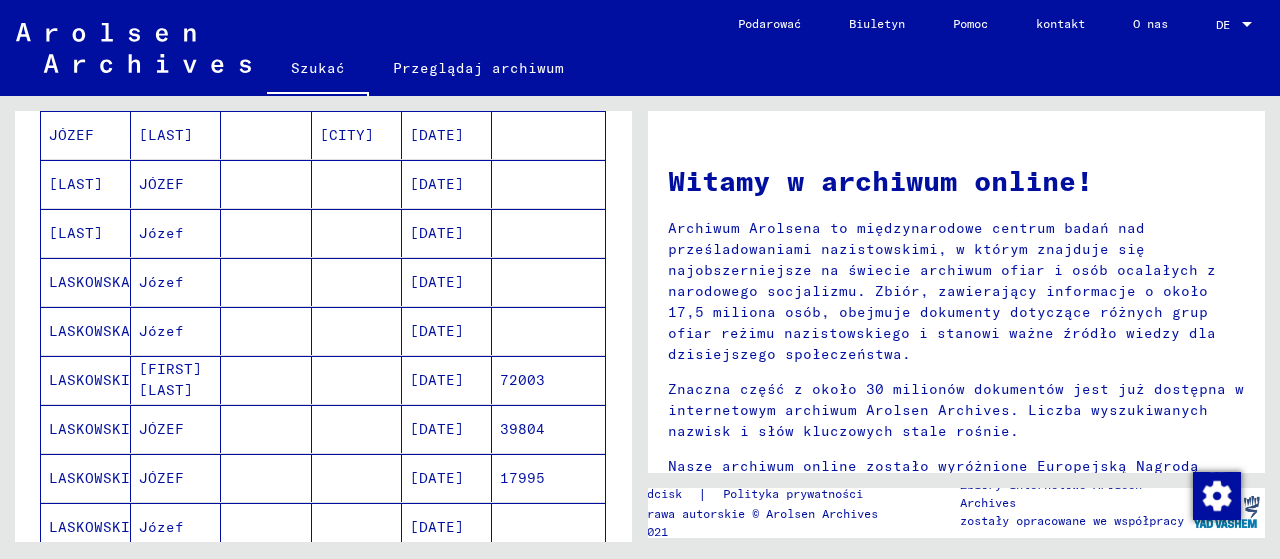 click on "[FIRST] [LAST]" at bounding box center [161, 429] 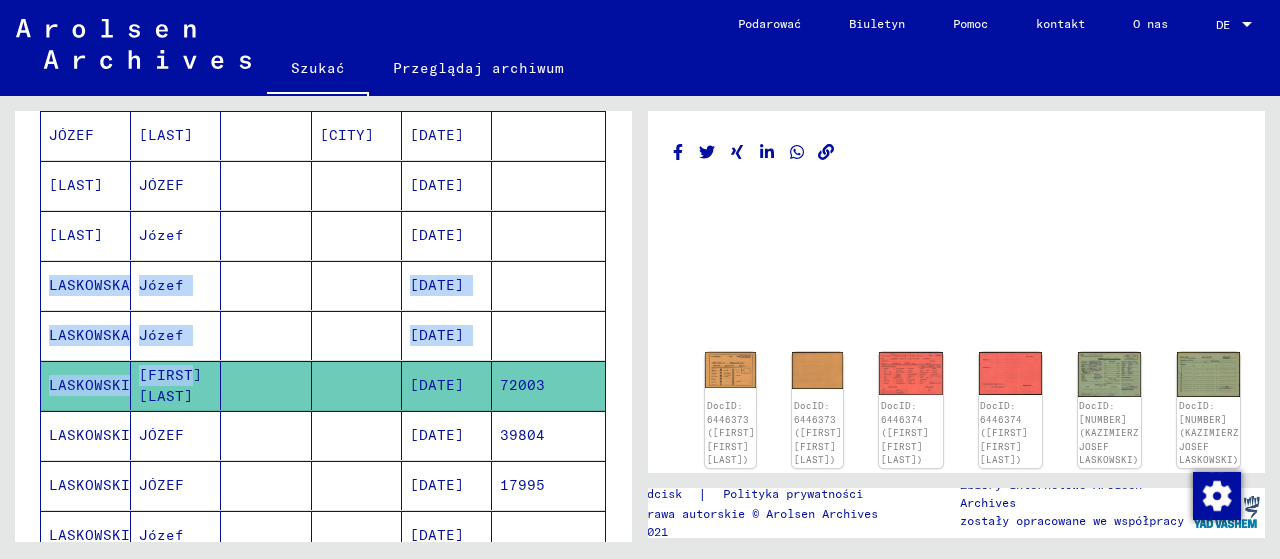 drag, startPoint x: 185, startPoint y: 372, endPoint x: 592, endPoint y: 227, distance: 432.05786 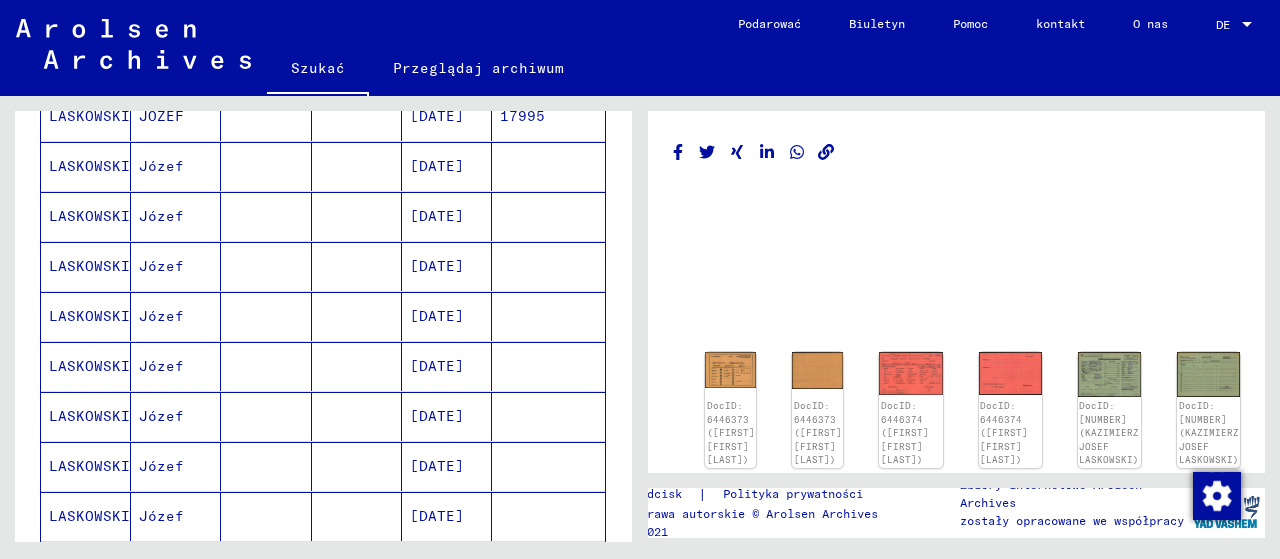 scroll, scrollTop: 692, scrollLeft: 0, axis: vertical 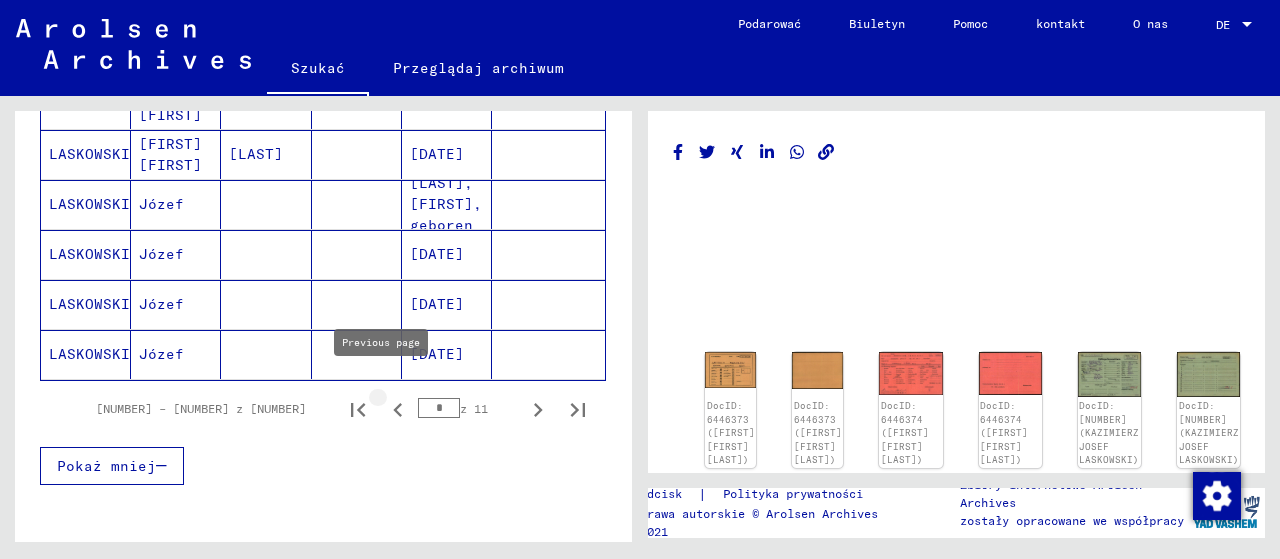 click 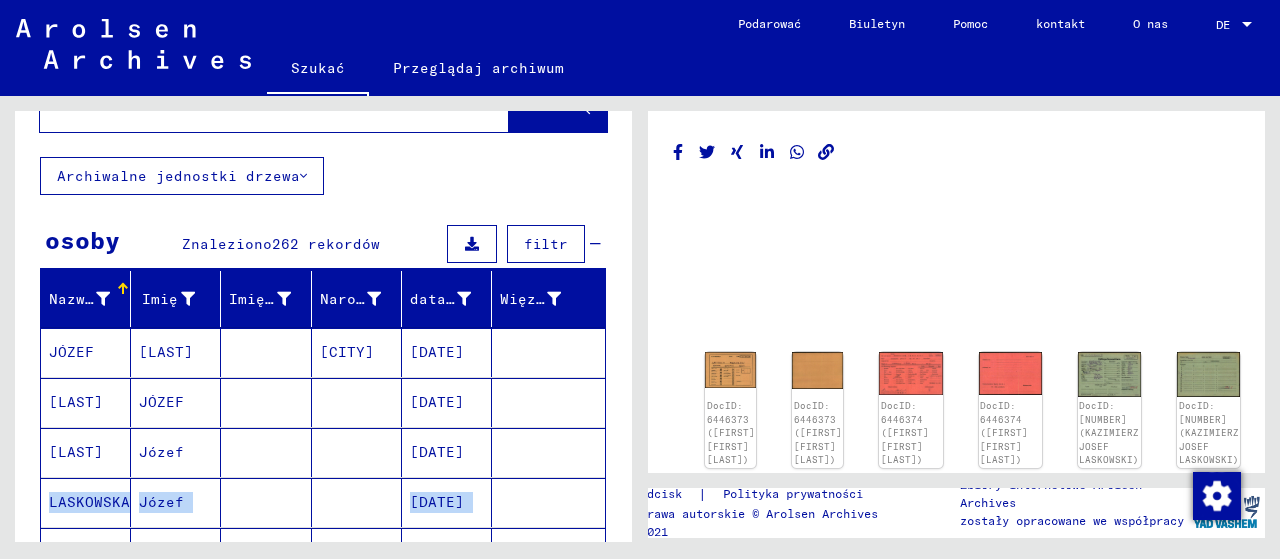 scroll, scrollTop: 0, scrollLeft: 0, axis: both 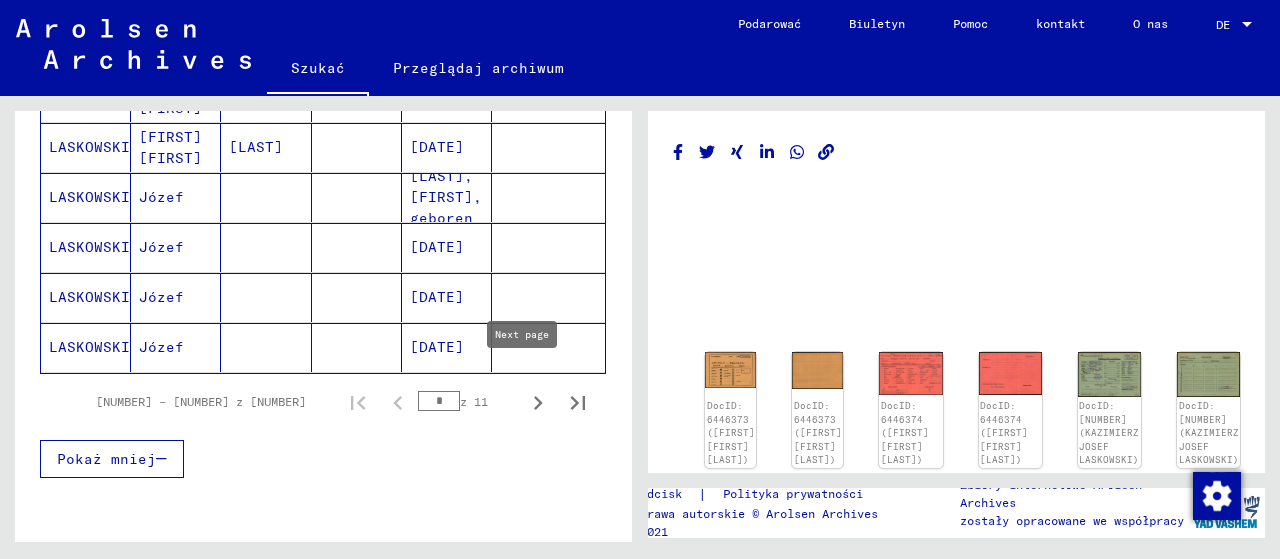 click 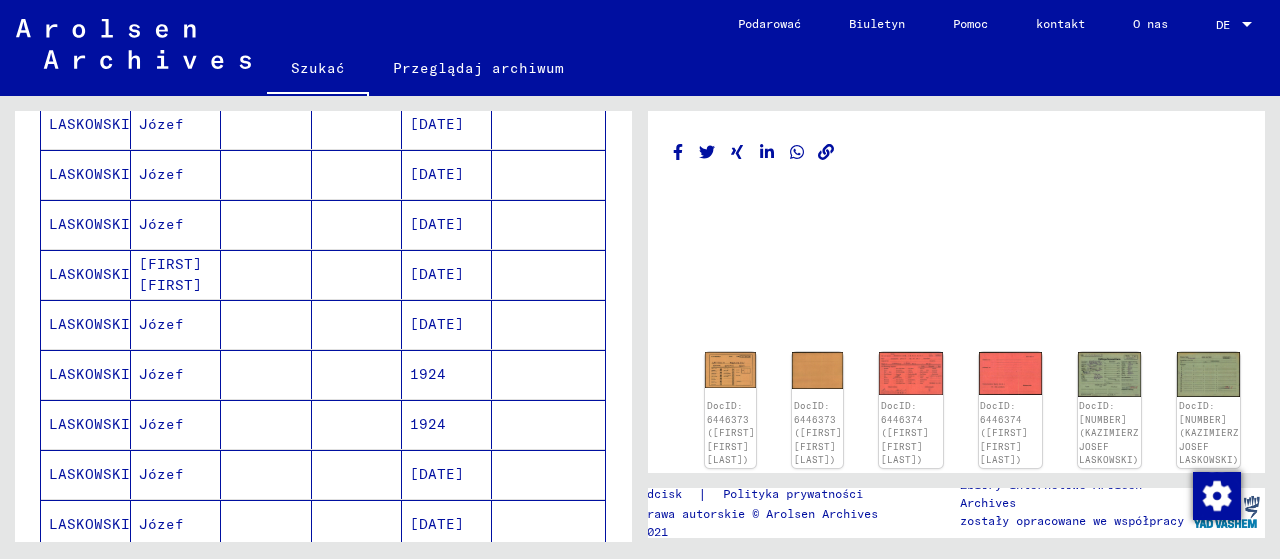 scroll, scrollTop: 522, scrollLeft: 0, axis: vertical 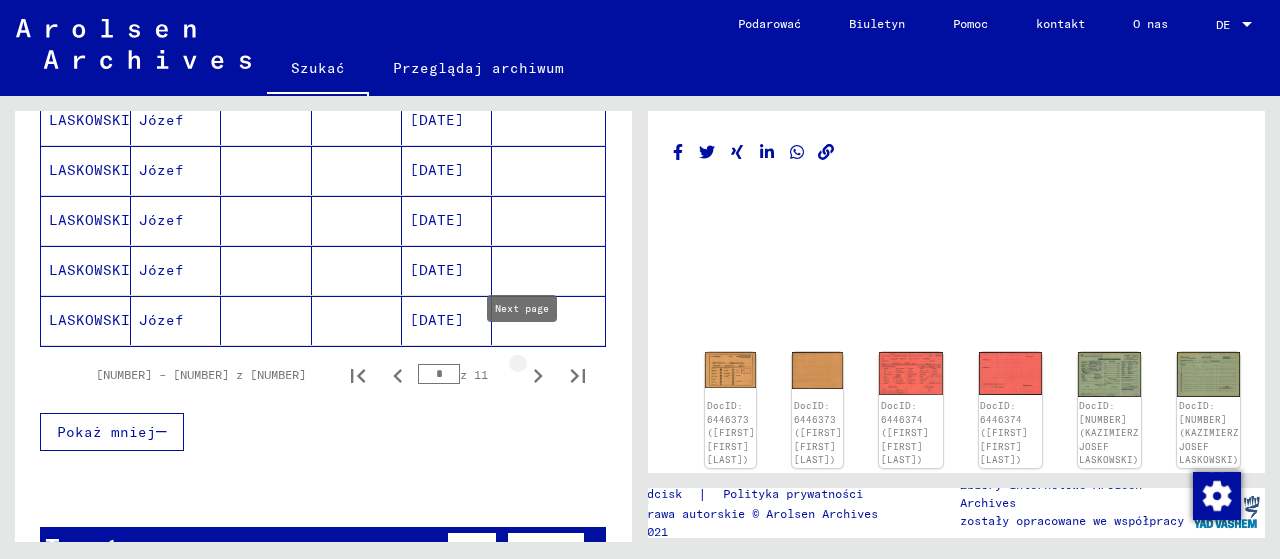 click 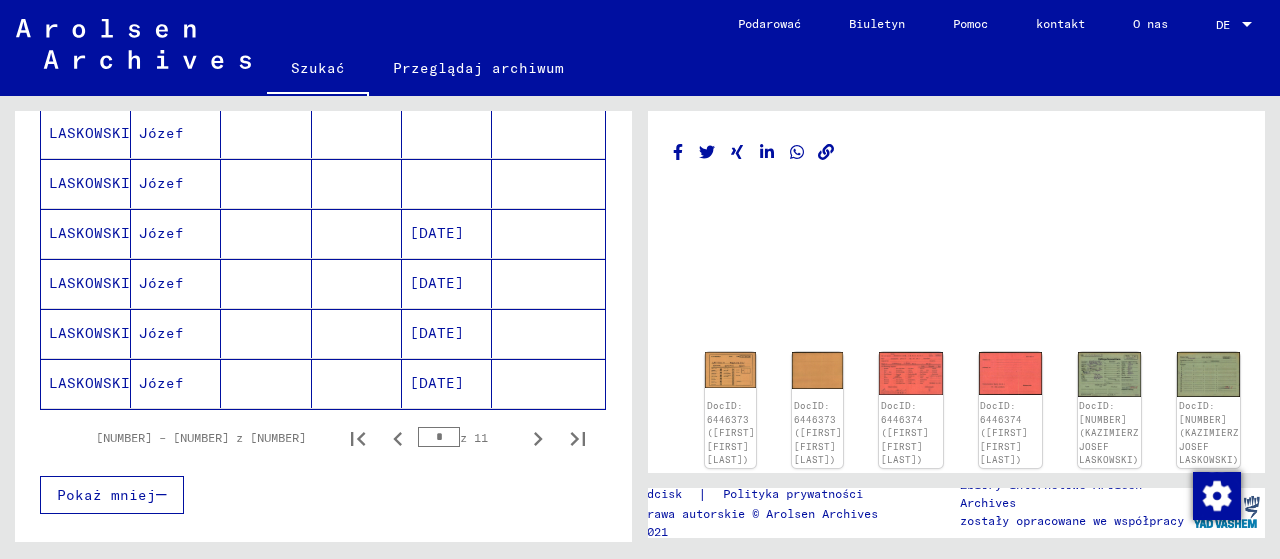 scroll, scrollTop: 1271, scrollLeft: 0, axis: vertical 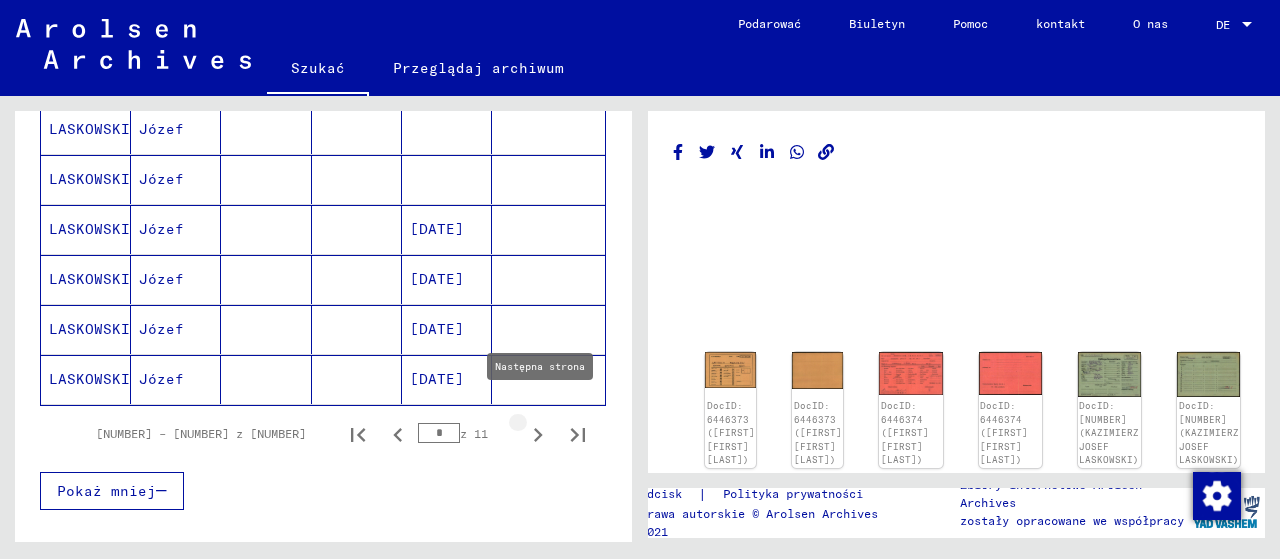 click 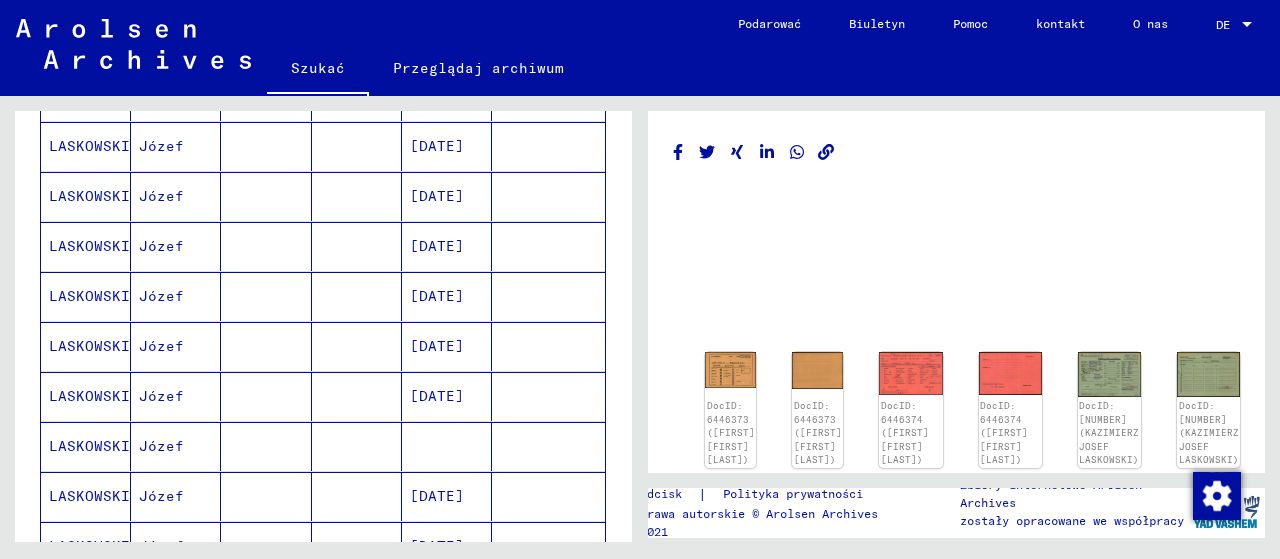 scroll, scrollTop: 758, scrollLeft: 0, axis: vertical 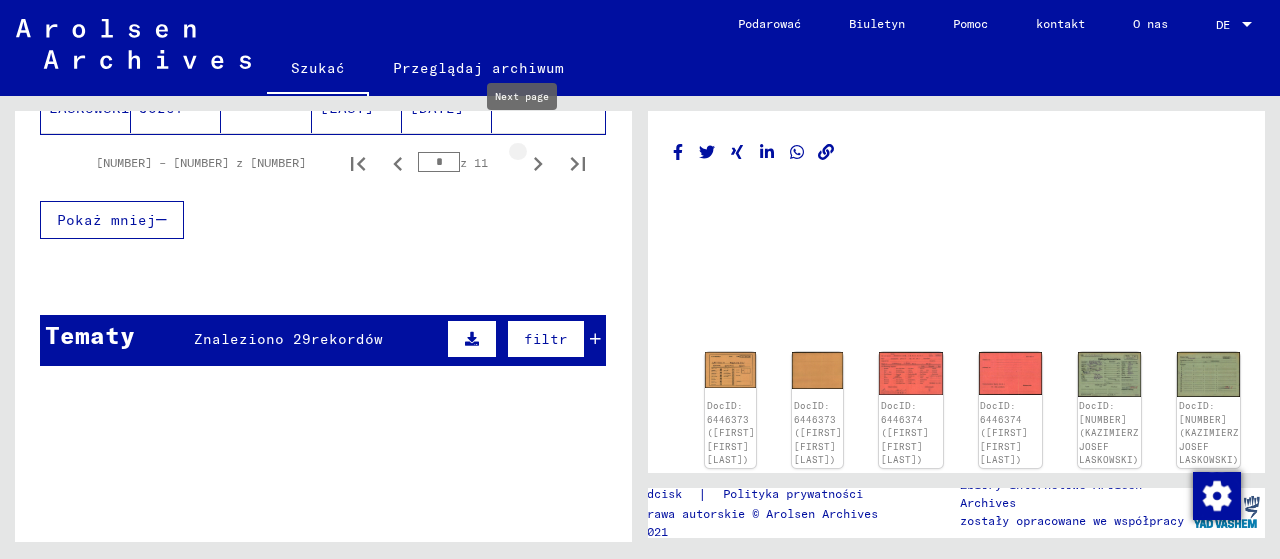 click 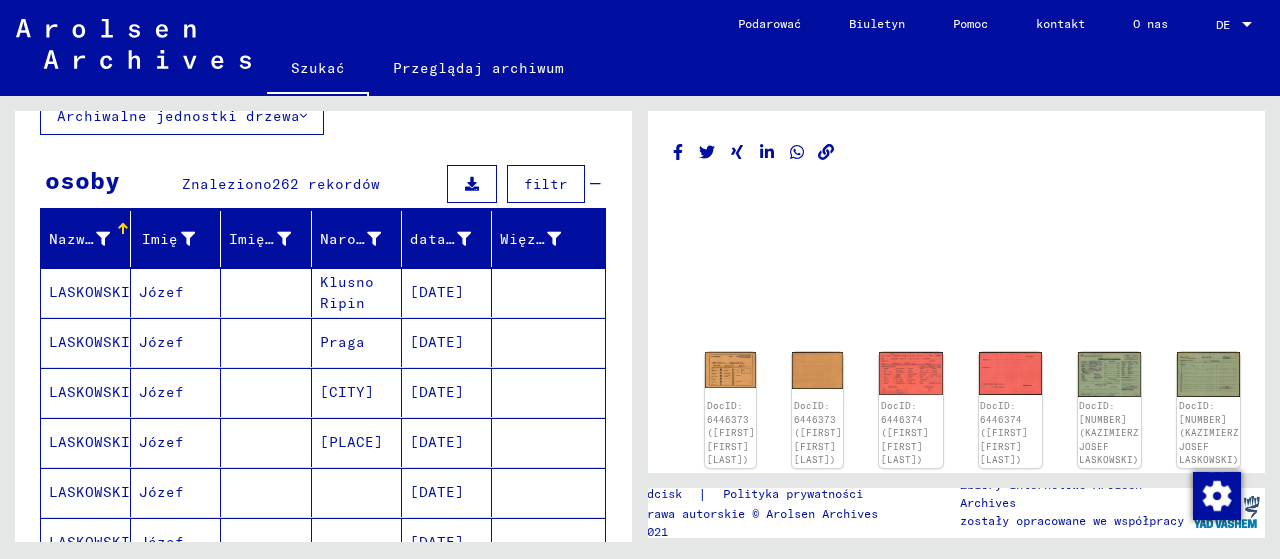 scroll, scrollTop: 0, scrollLeft: 0, axis: both 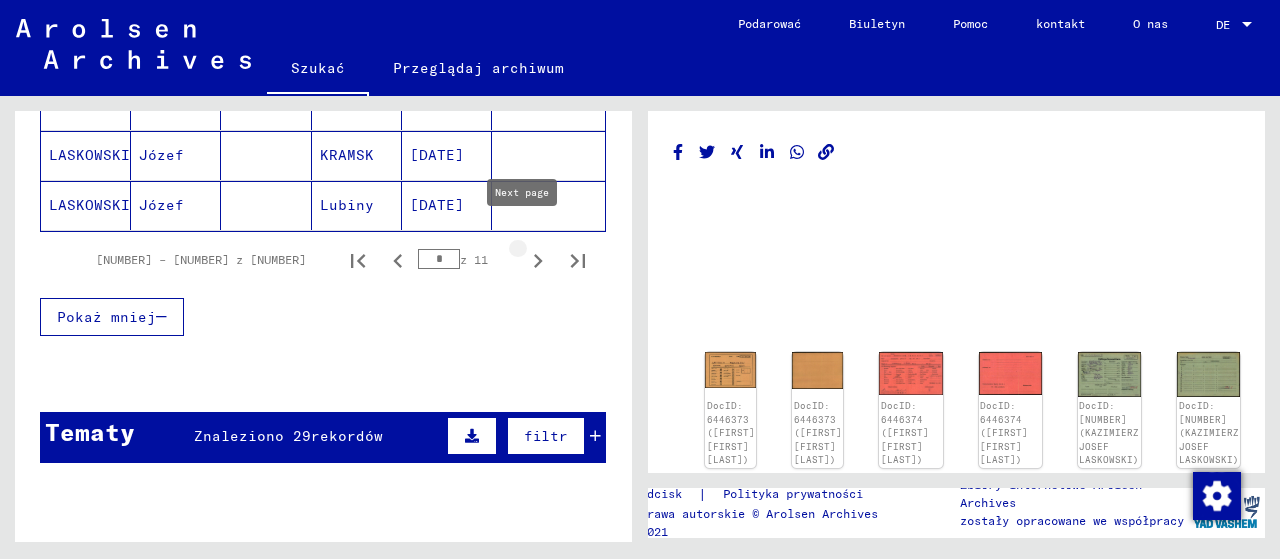 click 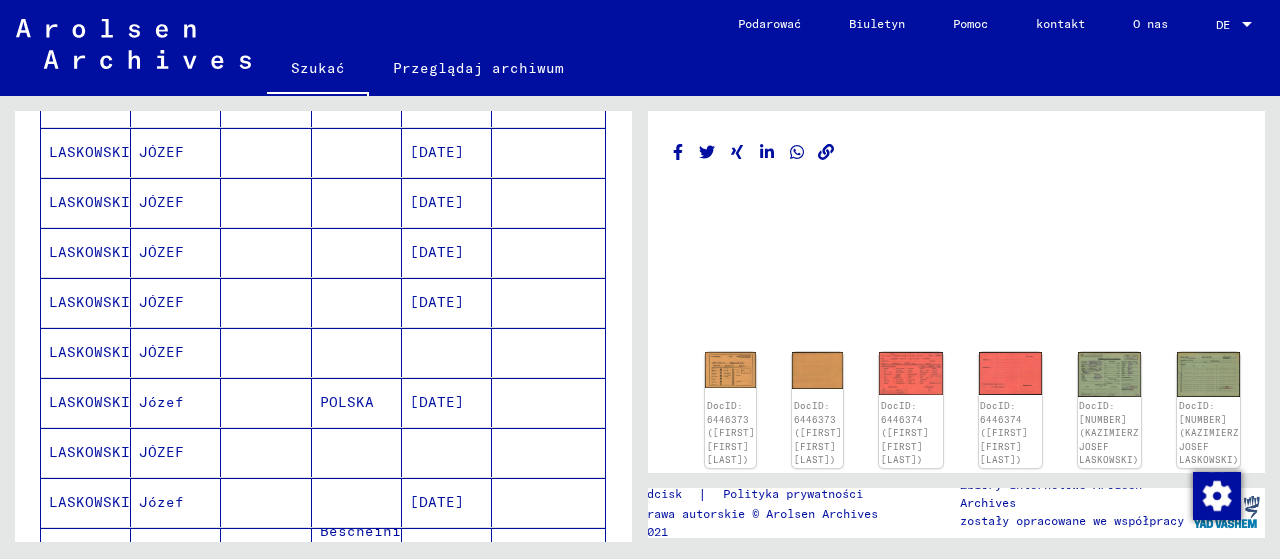 scroll, scrollTop: 1881, scrollLeft: 0, axis: vertical 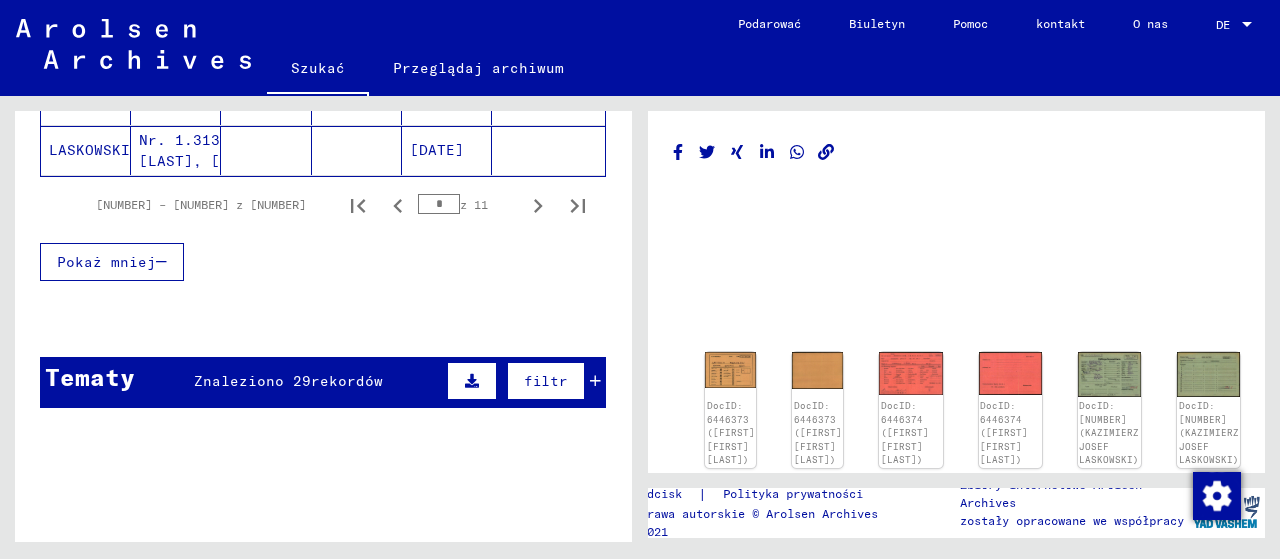 click on "rekordów" at bounding box center [347, 381] 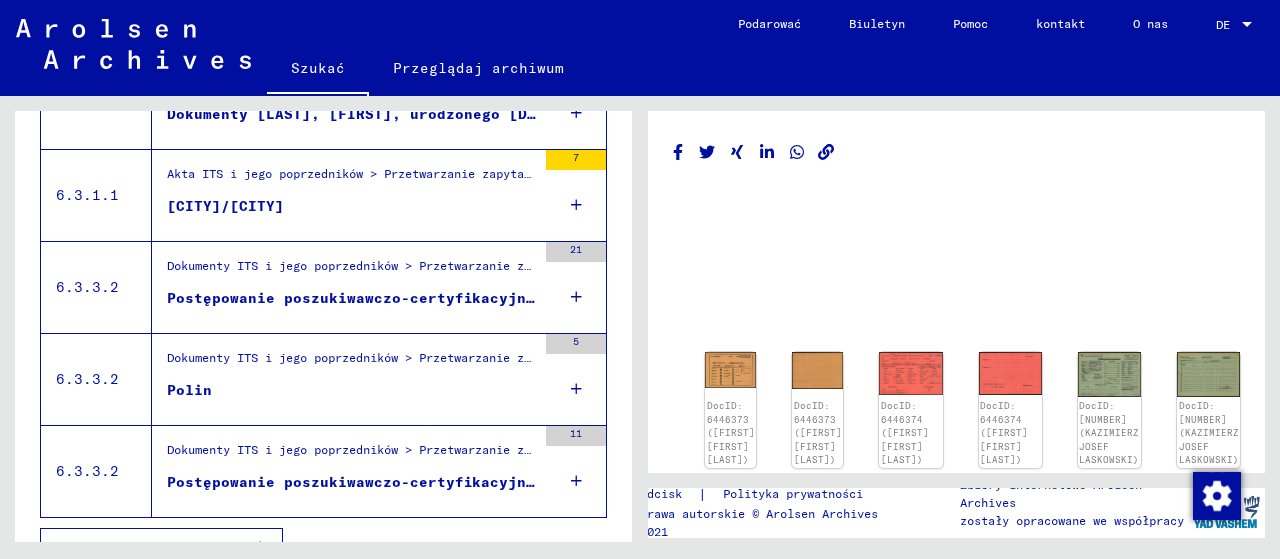 scroll, scrollTop: 1897, scrollLeft: 0, axis: vertical 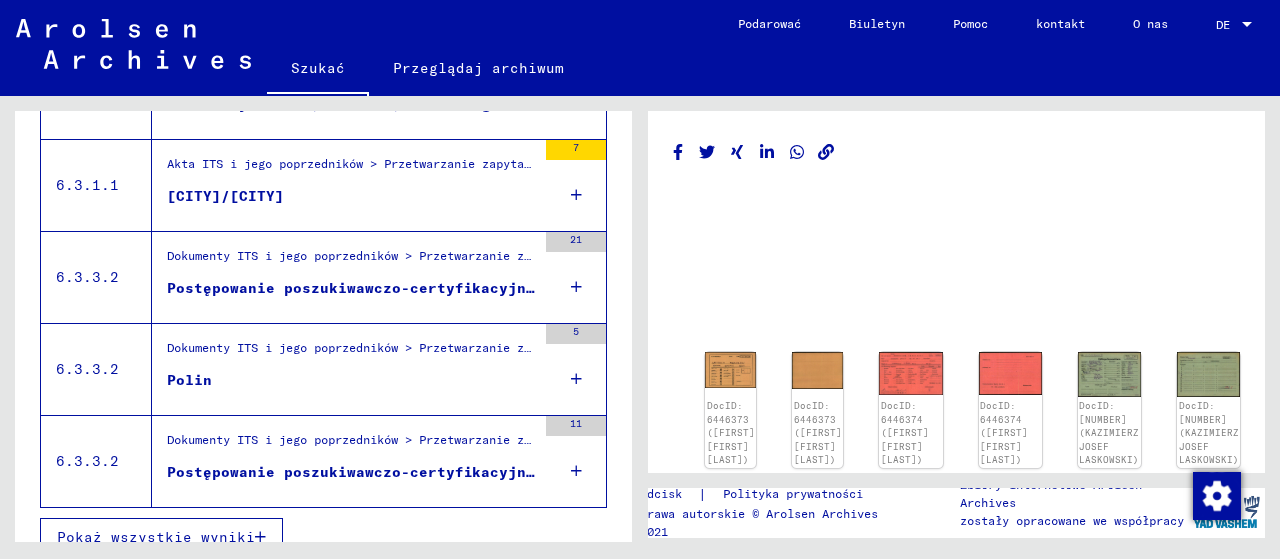 click on "Postępowanie poszukiwawczo-certyfikacyjne nr 1.044.637 dla [LAST], ur. [DATE] lub [DATE]" at bounding box center [562, 472] 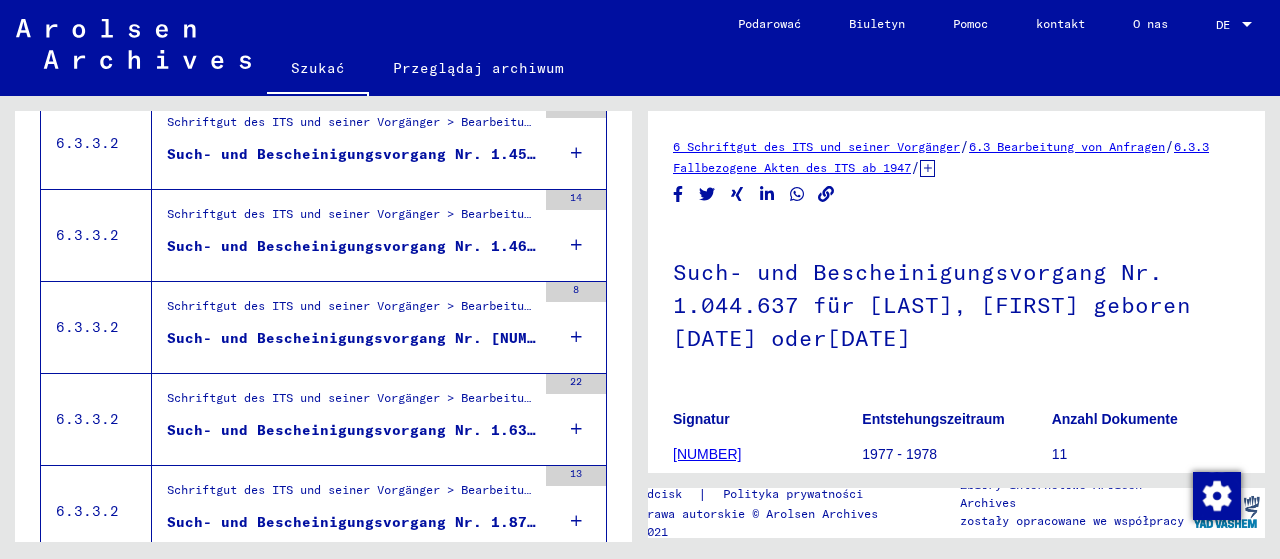 scroll, scrollTop: 493, scrollLeft: 0, axis: vertical 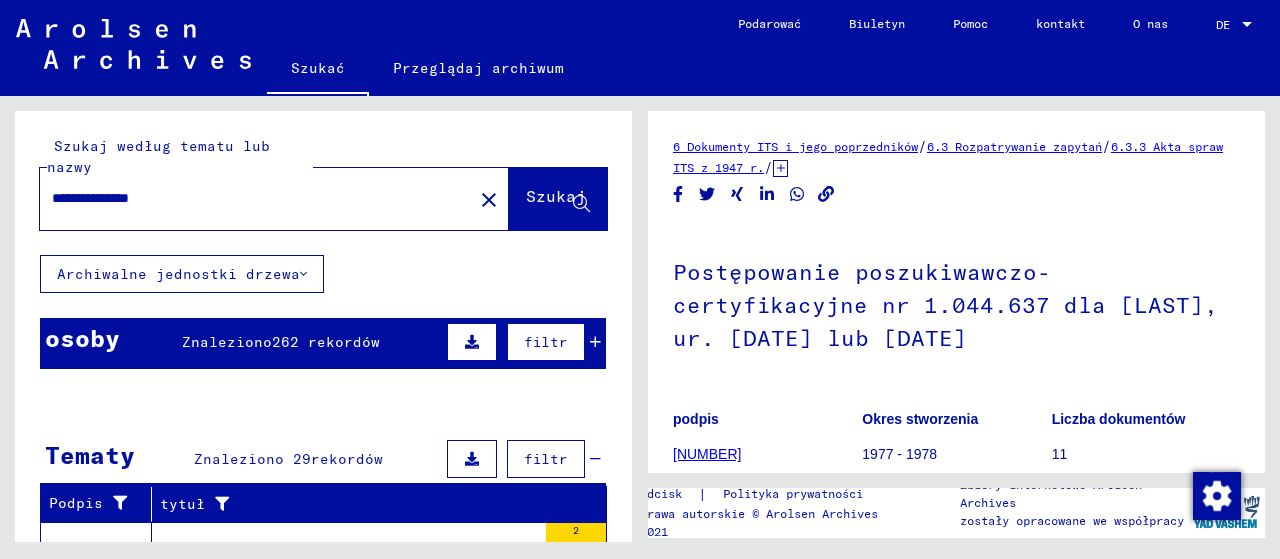 click on "**********" at bounding box center (256, 198) 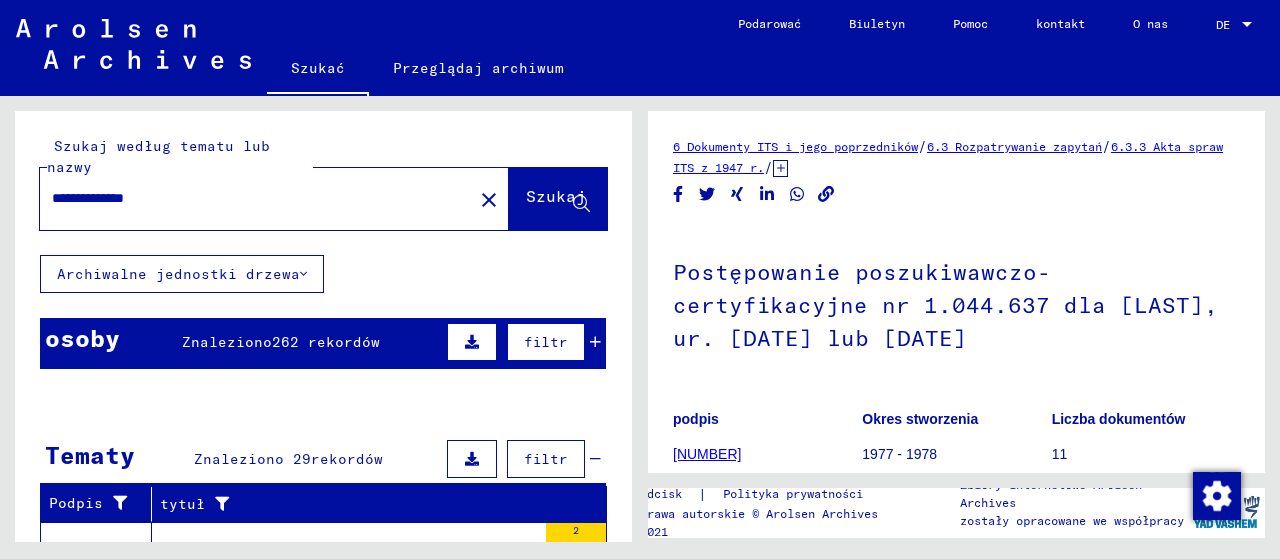 type on "**********" 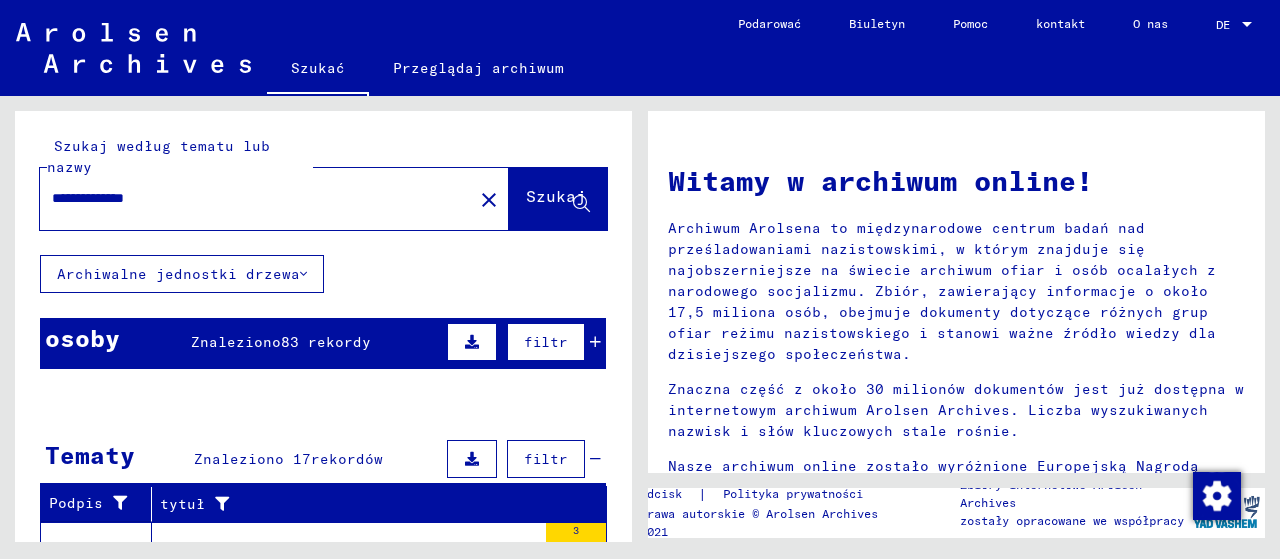 click on "Znaleziono" at bounding box center [236, 342] 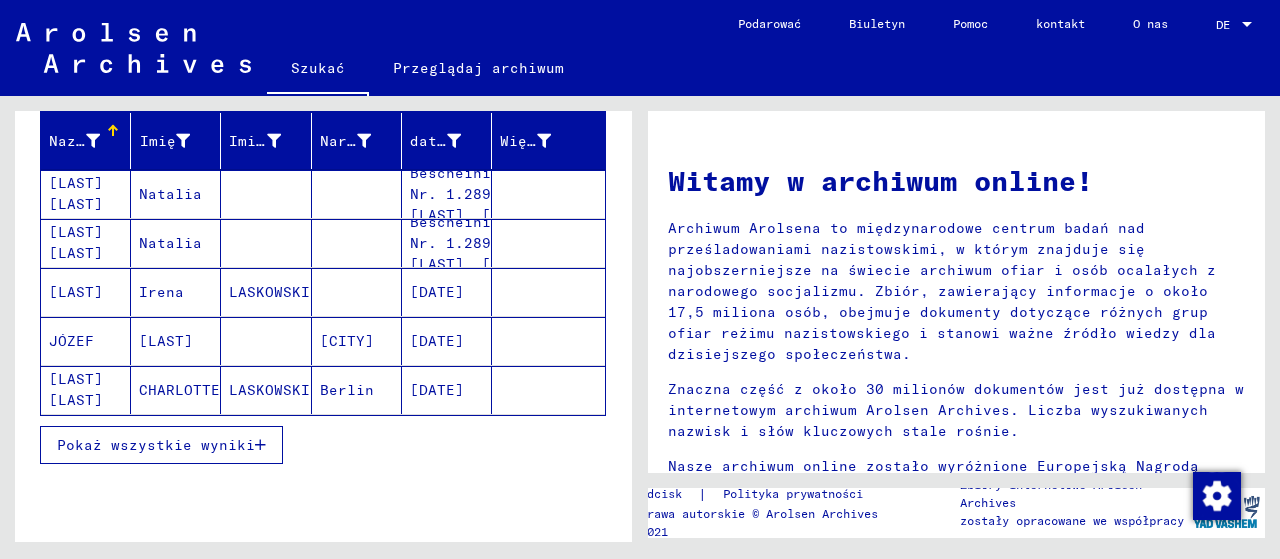 scroll, scrollTop: 263, scrollLeft: 0, axis: vertical 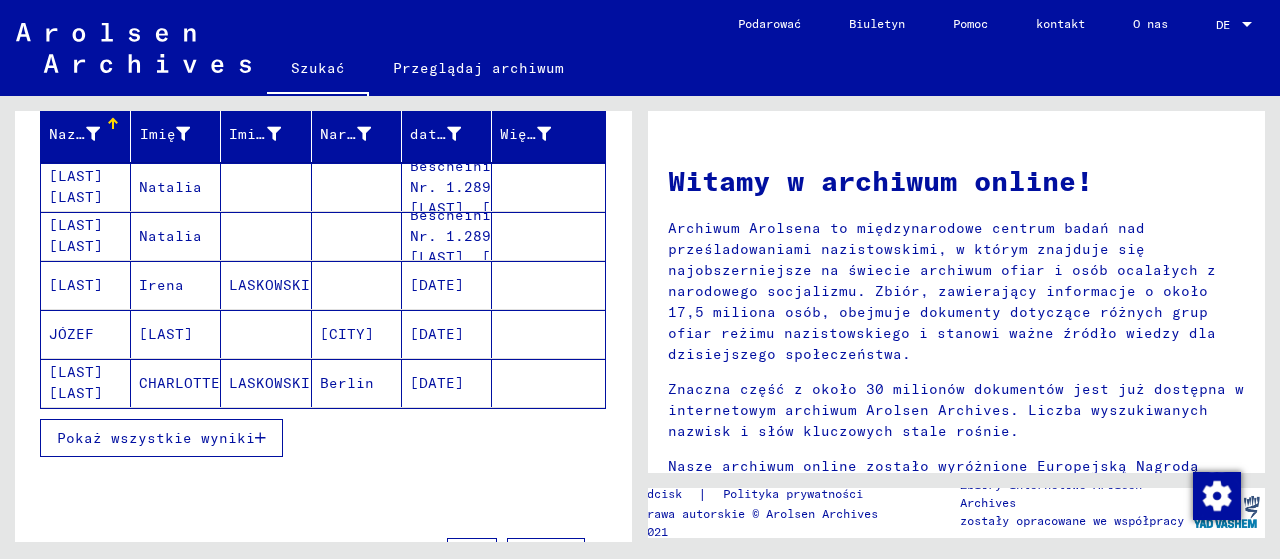 click on "Pokaż wszystkie wyniki" at bounding box center [156, 438] 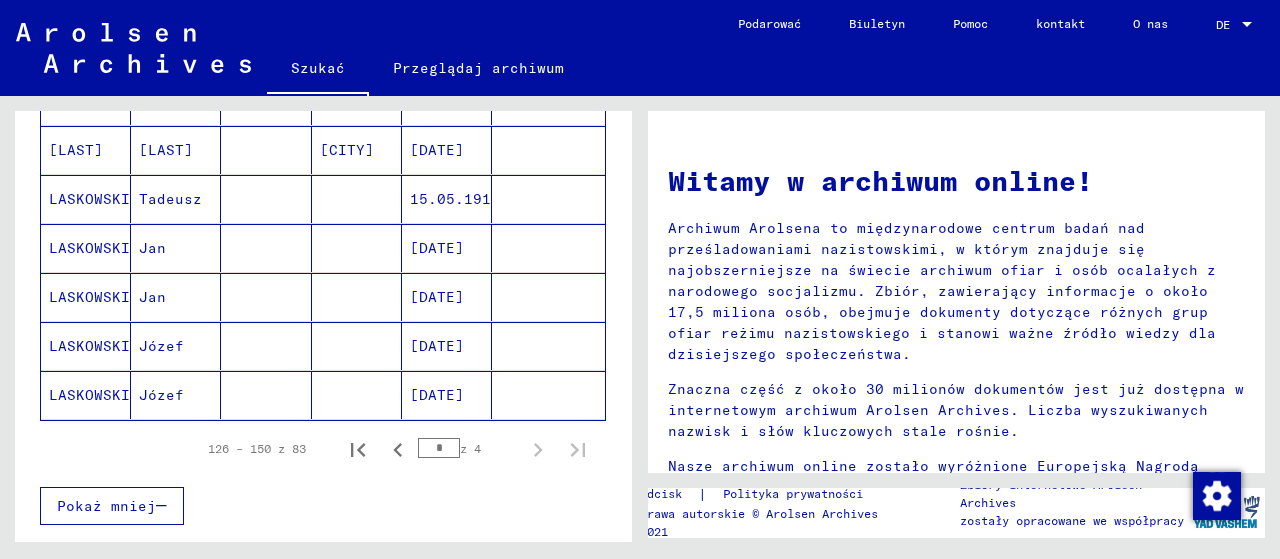 scroll, scrollTop: 1250, scrollLeft: 0, axis: vertical 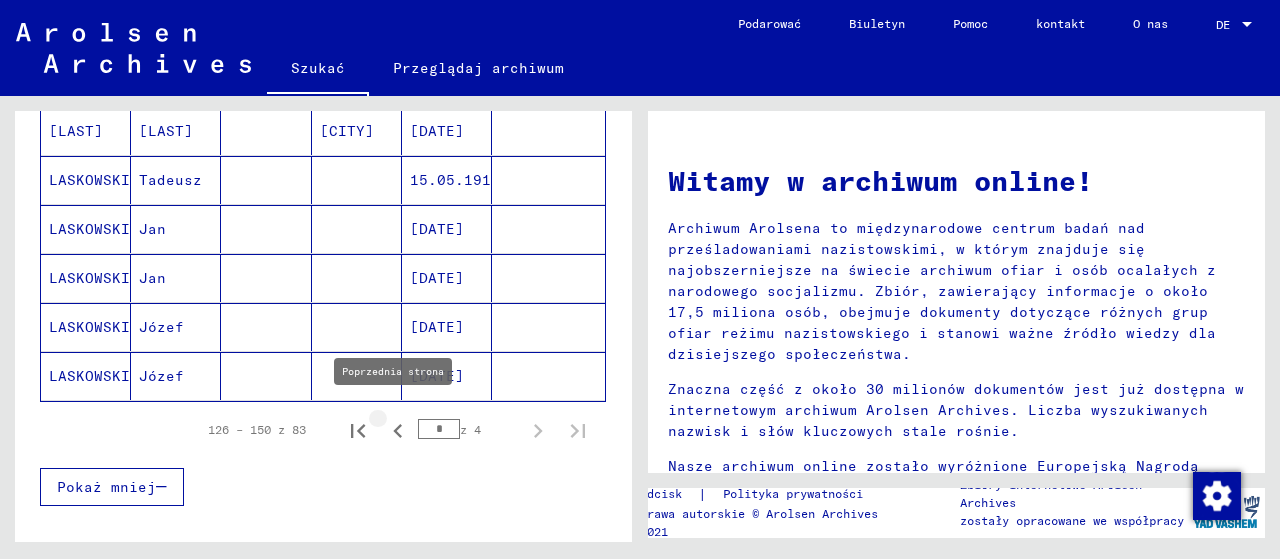 click 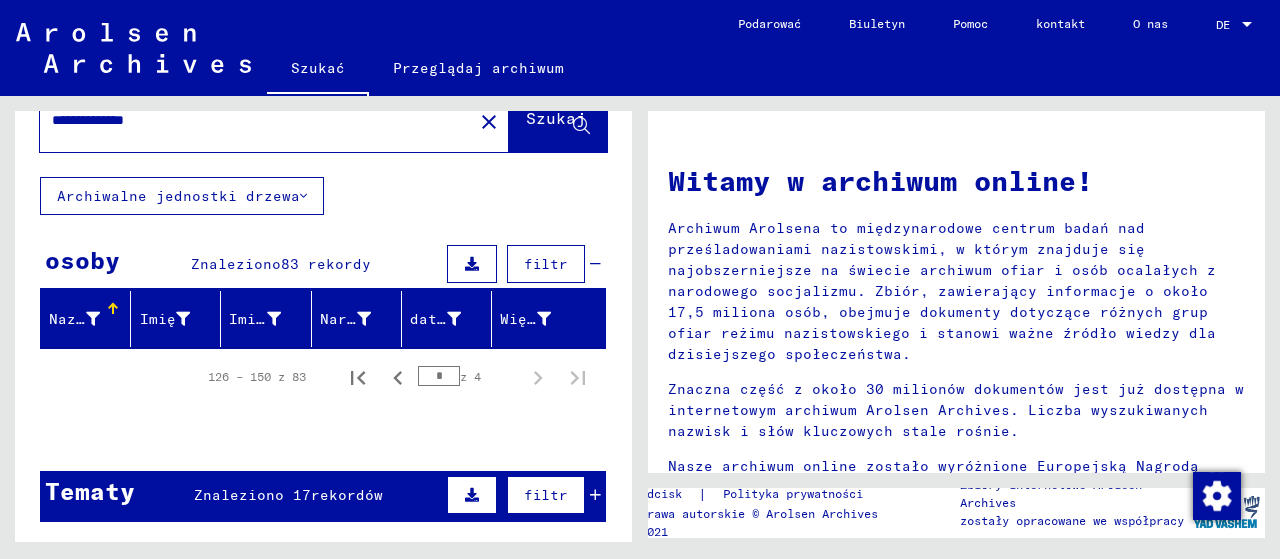 scroll, scrollTop: 0, scrollLeft: 0, axis: both 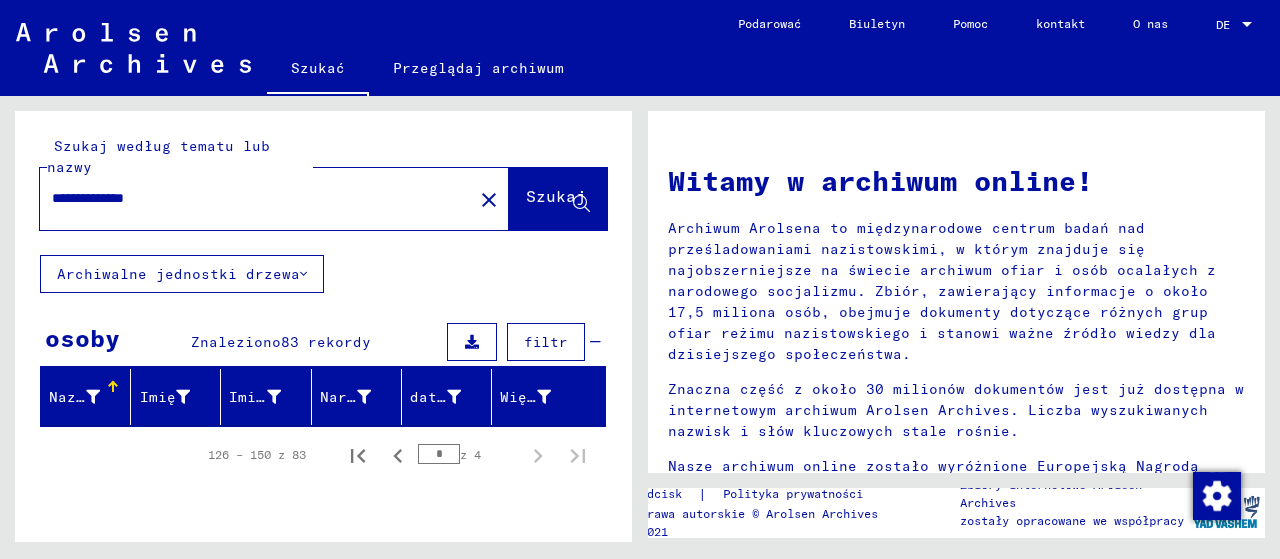 click on "**********" at bounding box center [250, 198] 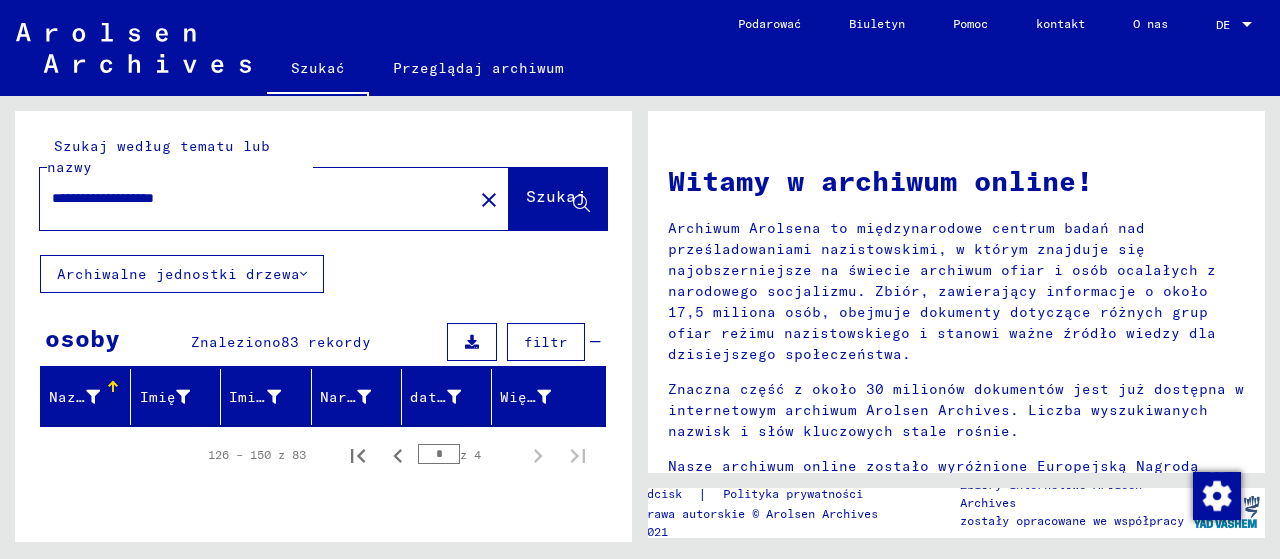 type on "**********" 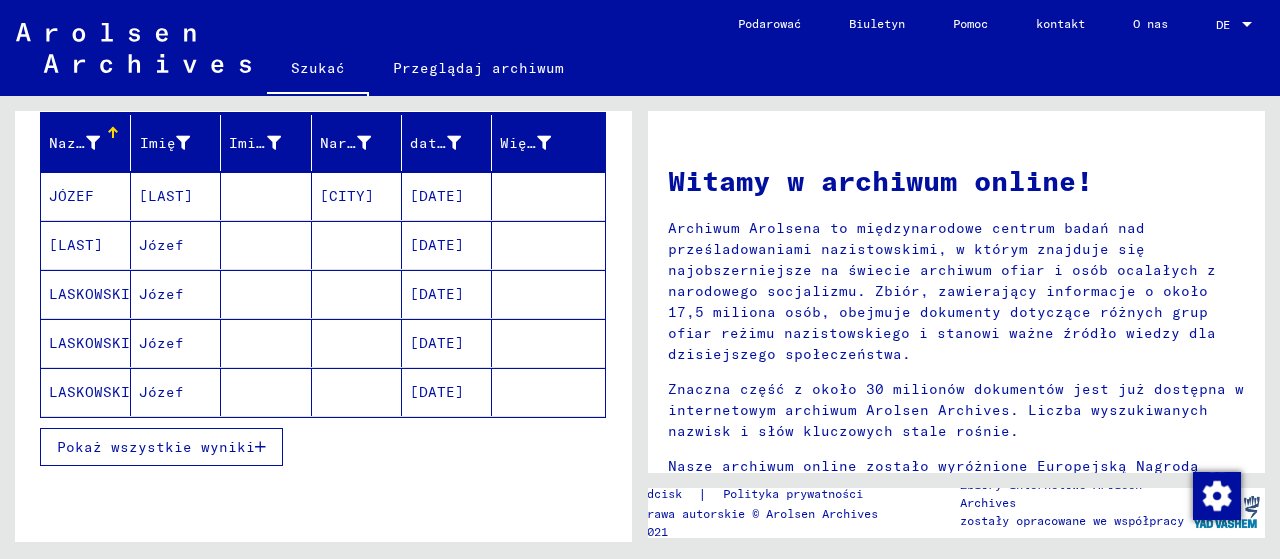 scroll, scrollTop: 256, scrollLeft: 0, axis: vertical 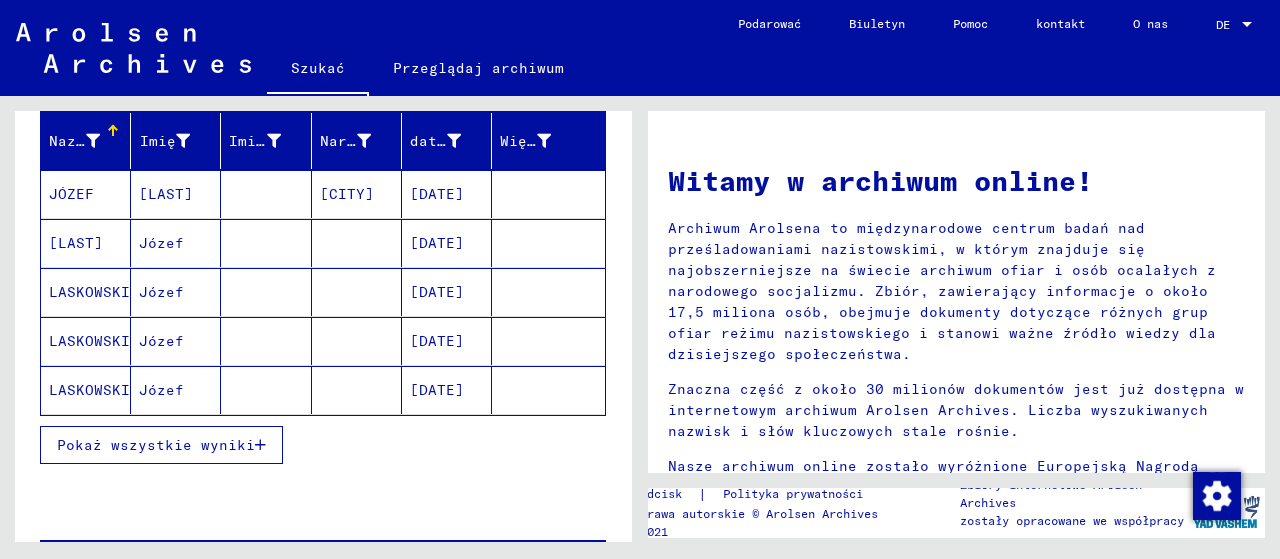 click on "Pokaż wszystkie wyniki" at bounding box center [156, 445] 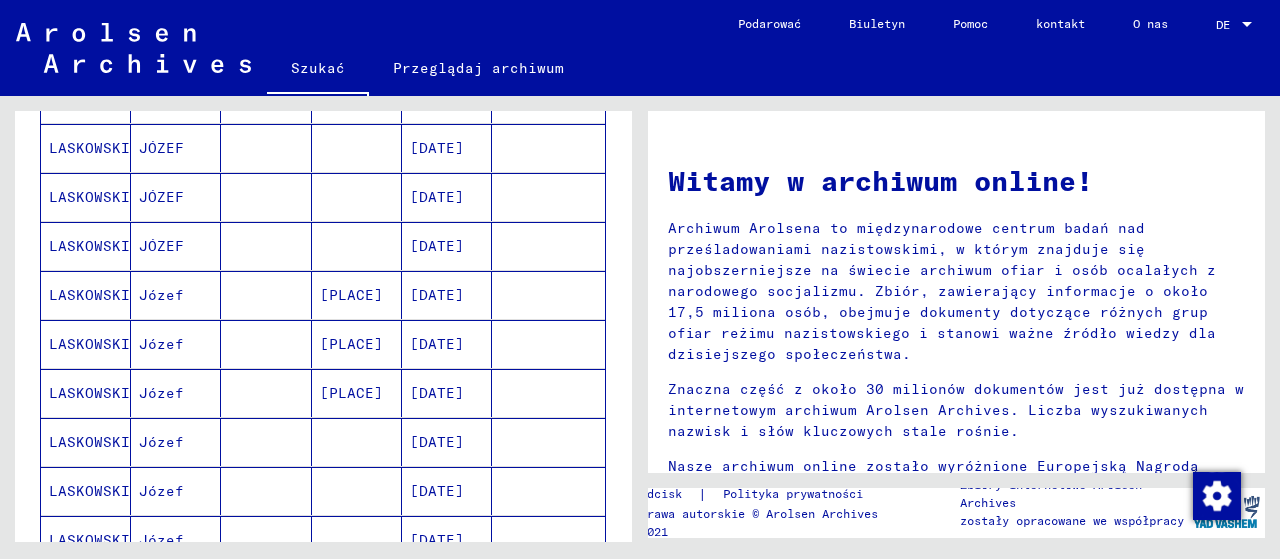 scroll, scrollTop: 1089, scrollLeft: 0, axis: vertical 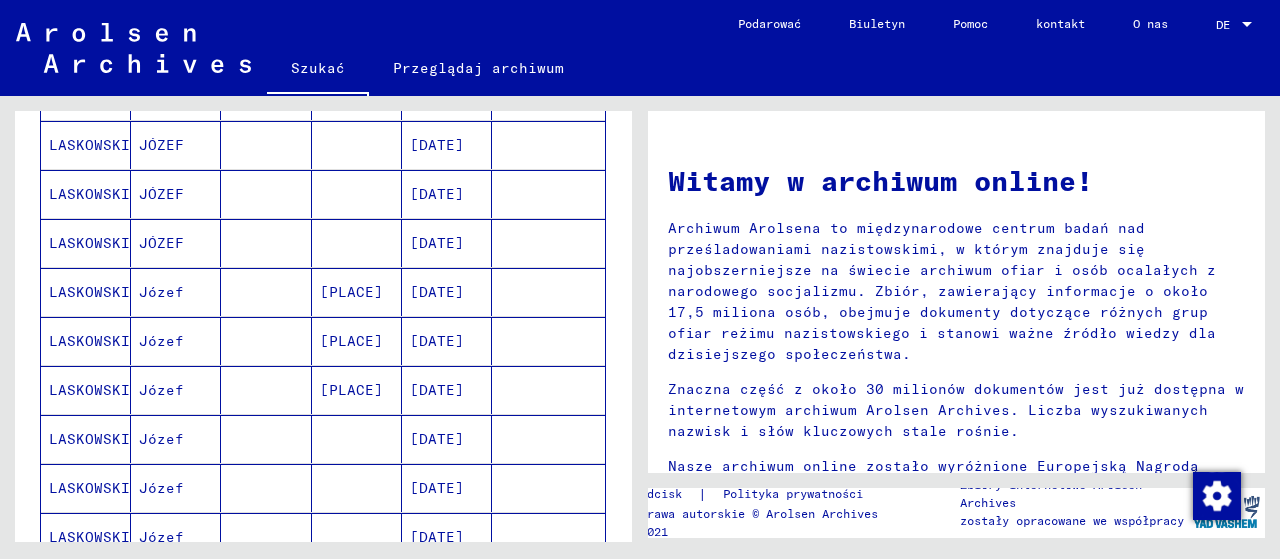 click on "LASKOWSKI" at bounding box center (89, 341) 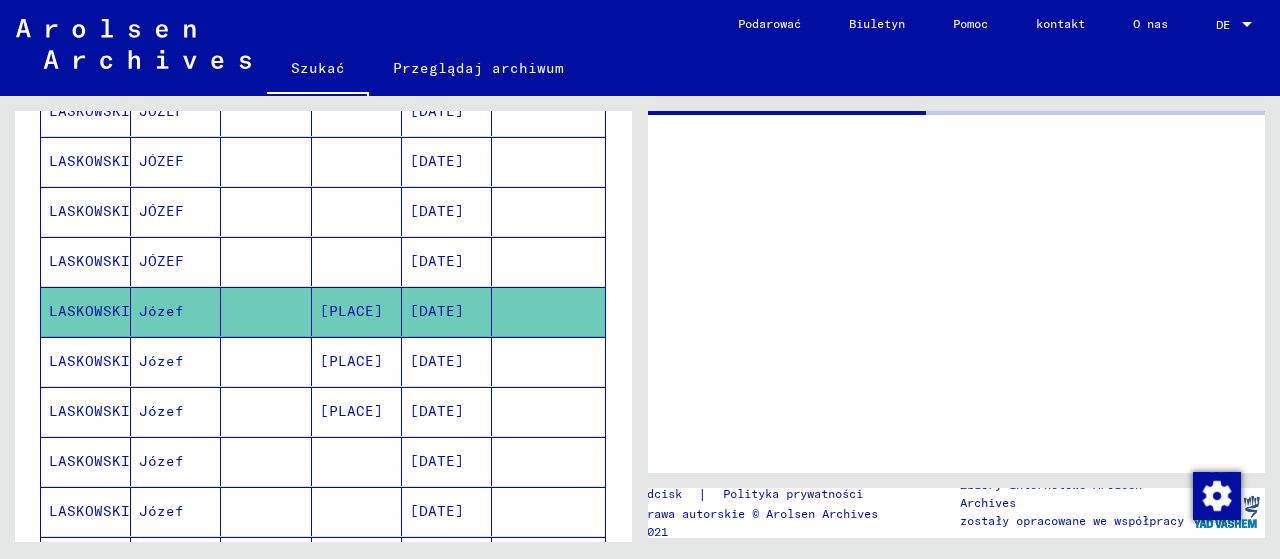 scroll, scrollTop: 1099, scrollLeft: 0, axis: vertical 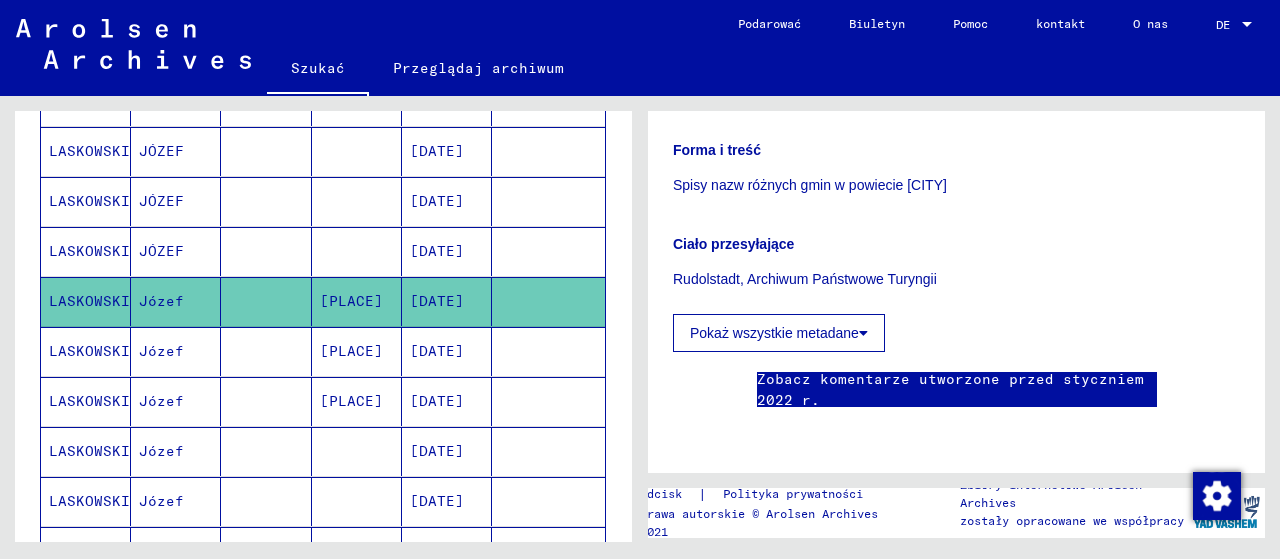 click on "LASKOWSKI" at bounding box center (89, 301) 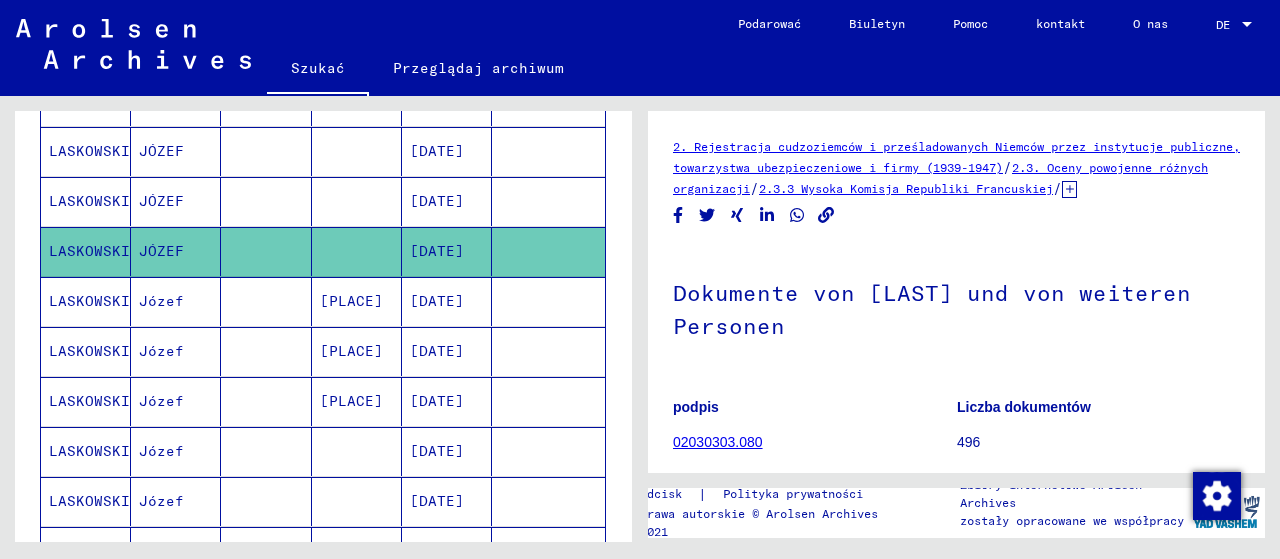 scroll, scrollTop: 0, scrollLeft: 0, axis: both 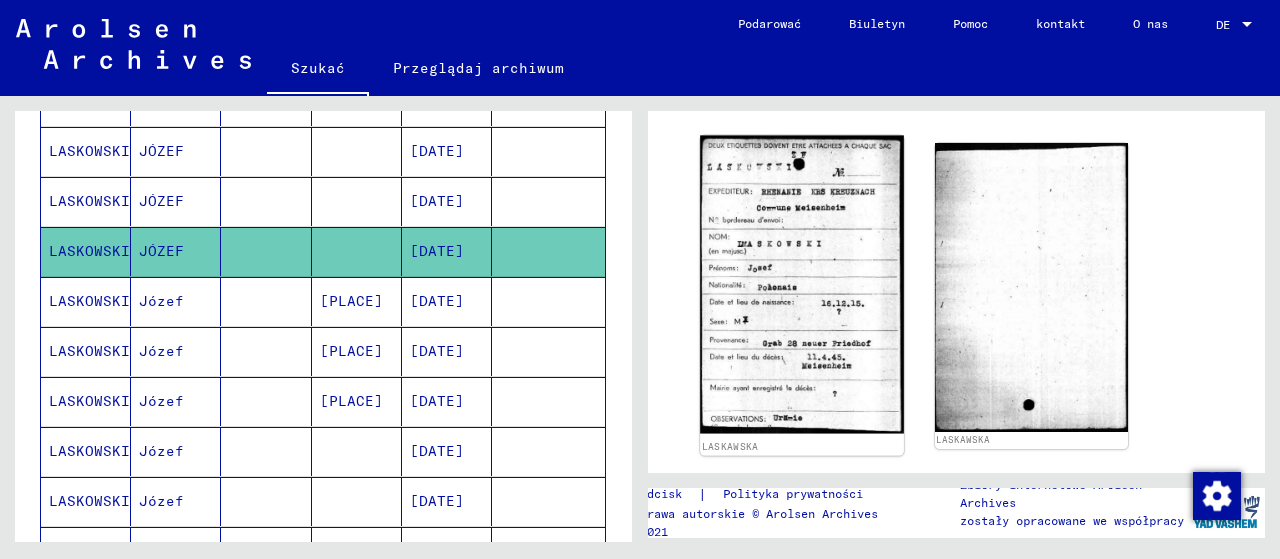 click 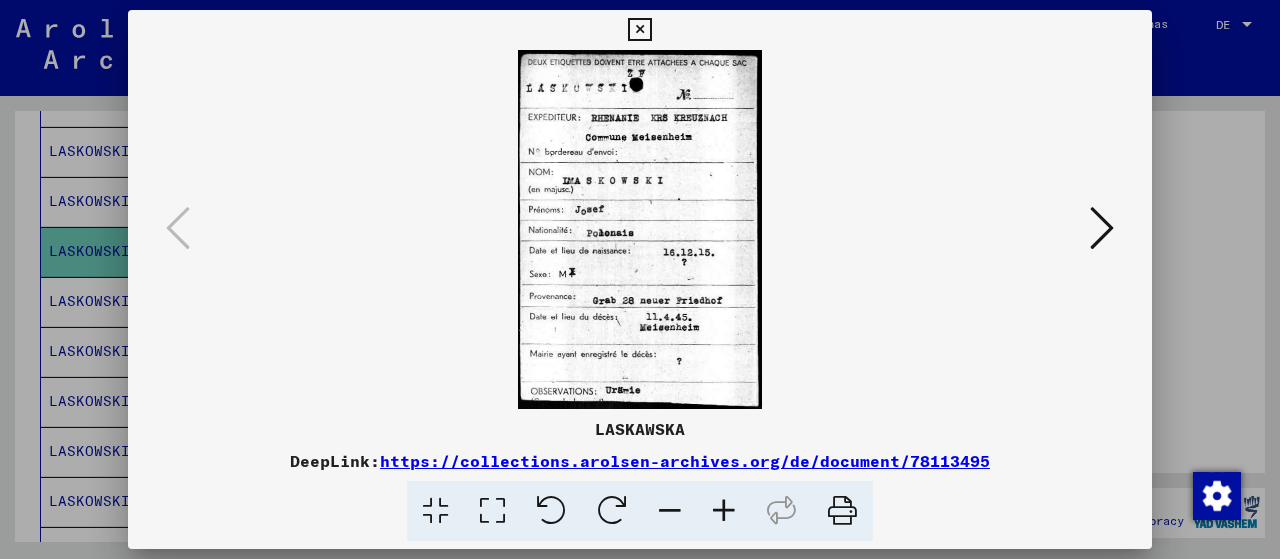 click at bounding box center (1102, 229) 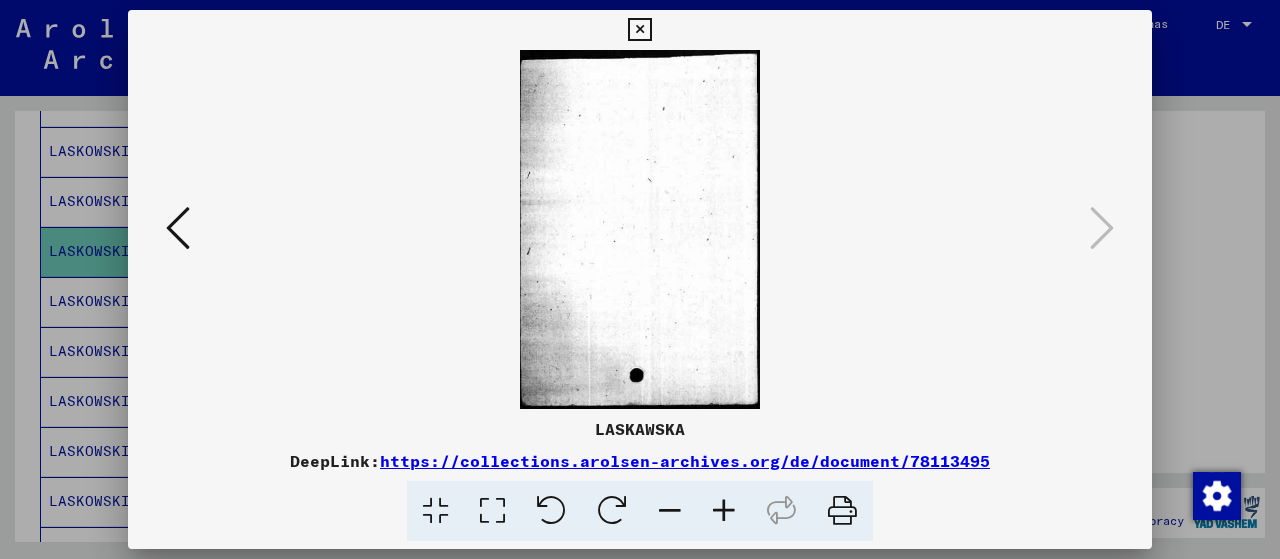 click at bounding box center [178, 228] 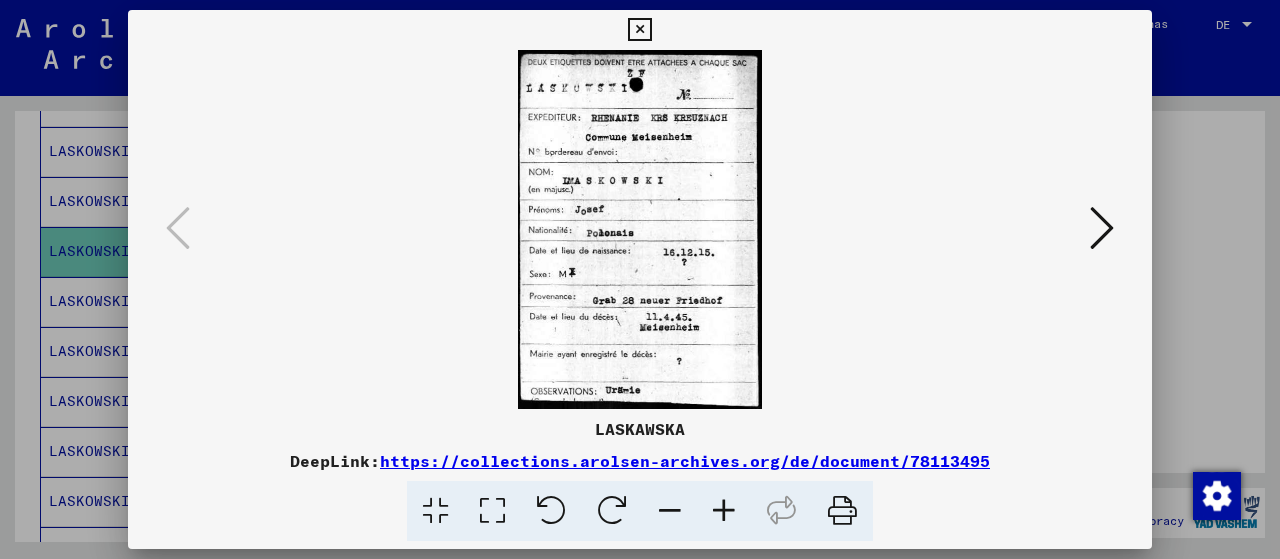 click at bounding box center [639, 30] 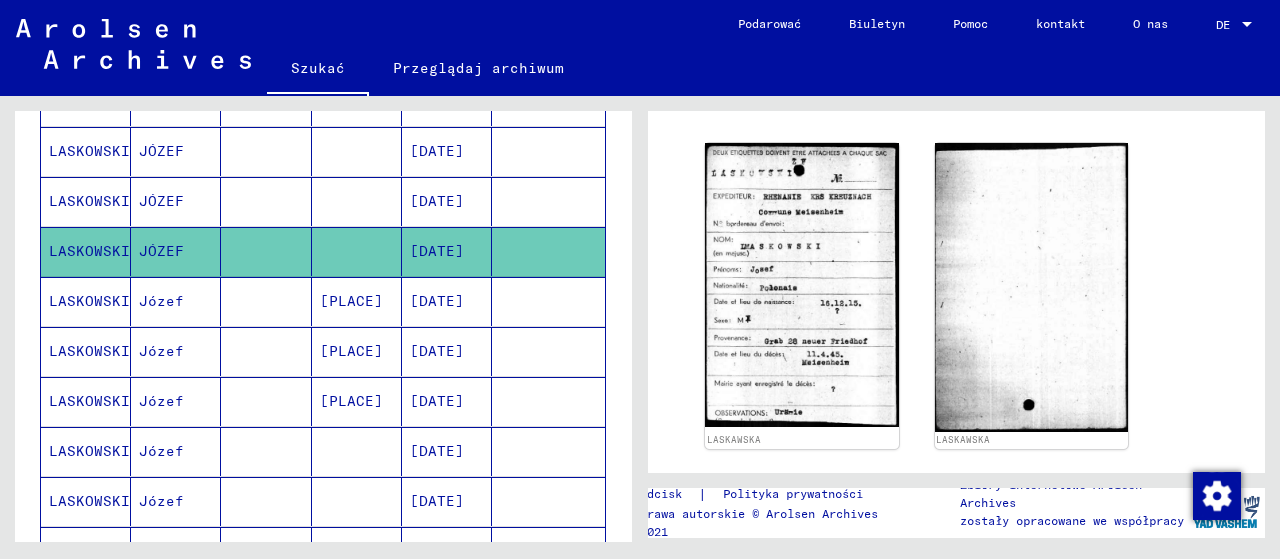 click on "LASKOWSKI" at bounding box center (89, 251) 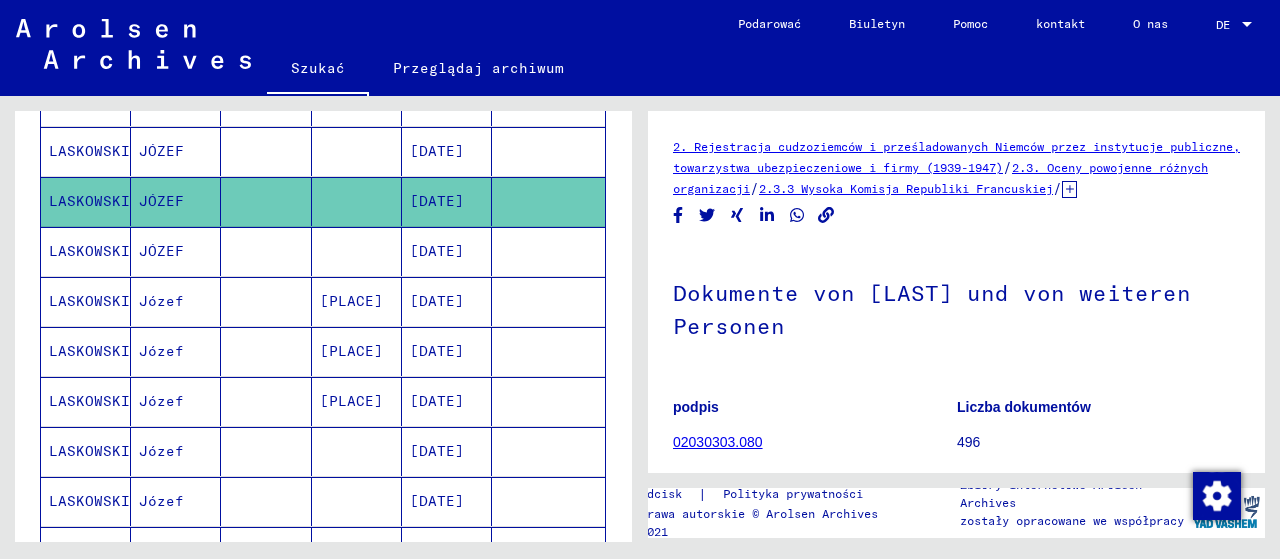 scroll, scrollTop: 0, scrollLeft: 0, axis: both 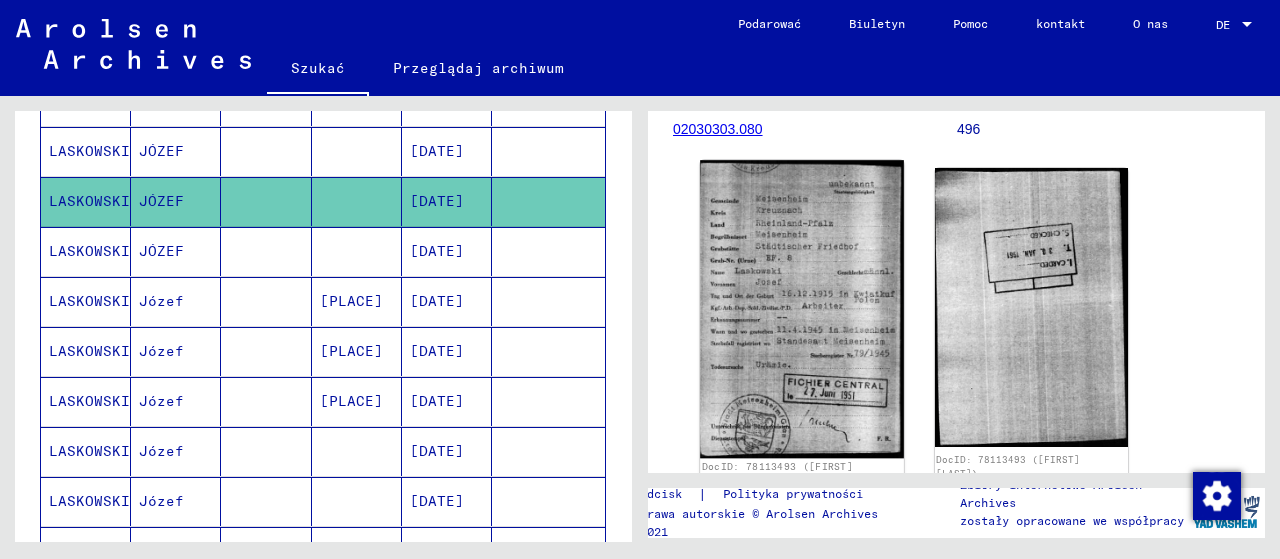 click 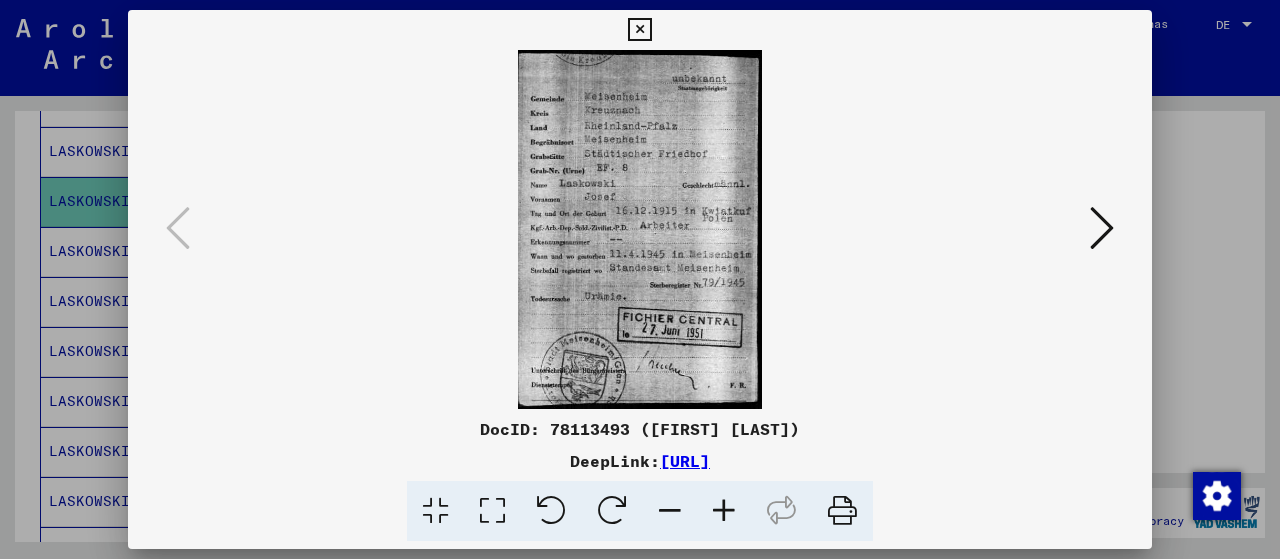 click at bounding box center (1102, 228) 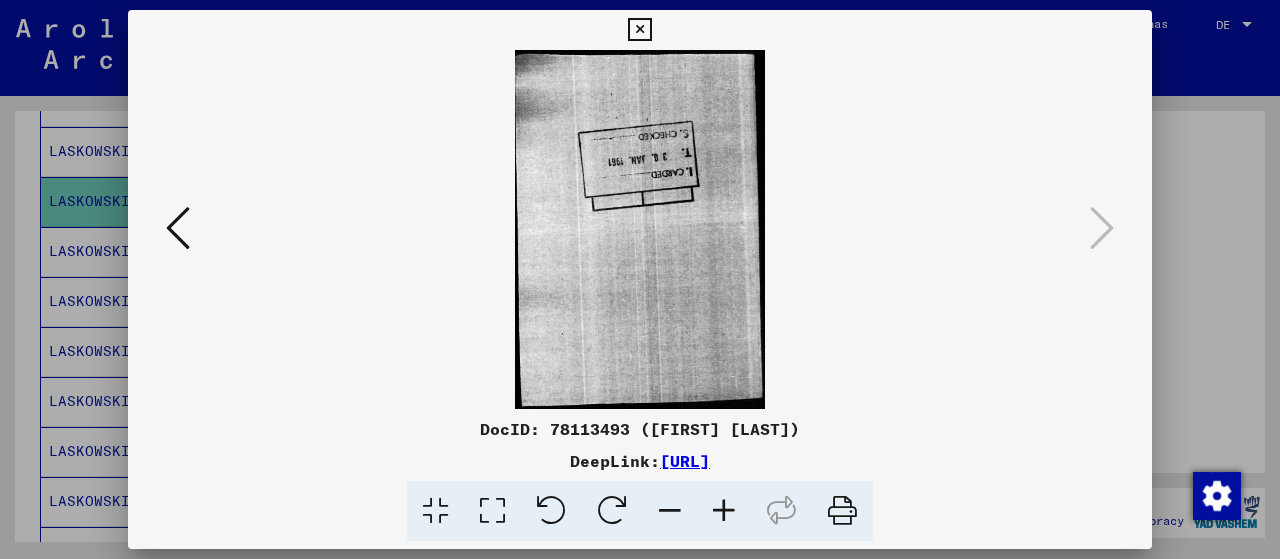click at bounding box center (639, 30) 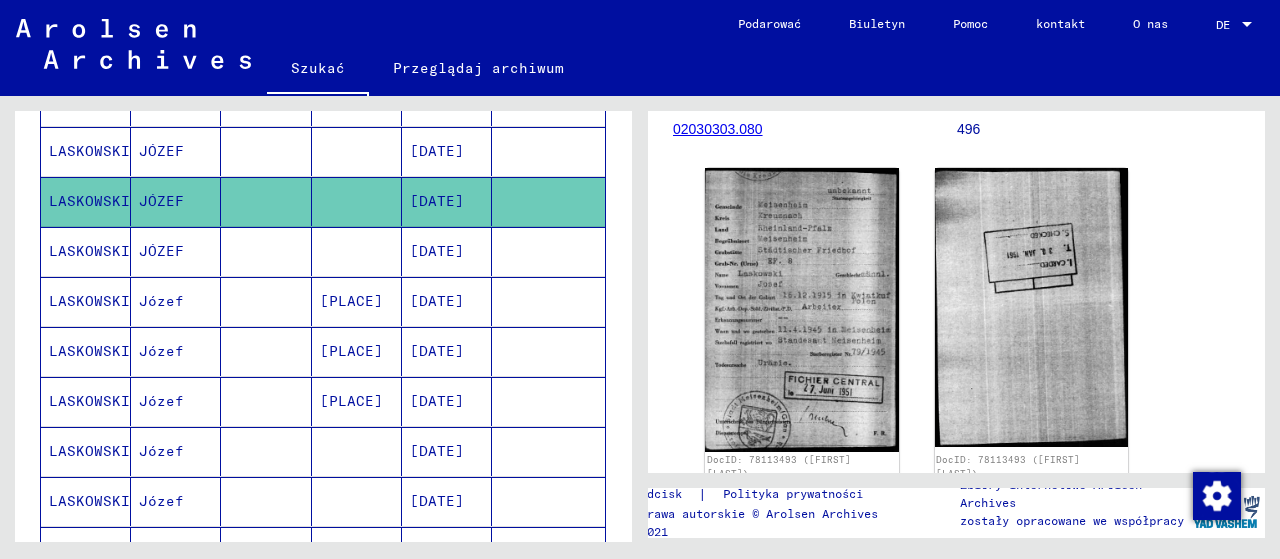 click on "LASKOWSKI" at bounding box center [89, 351] 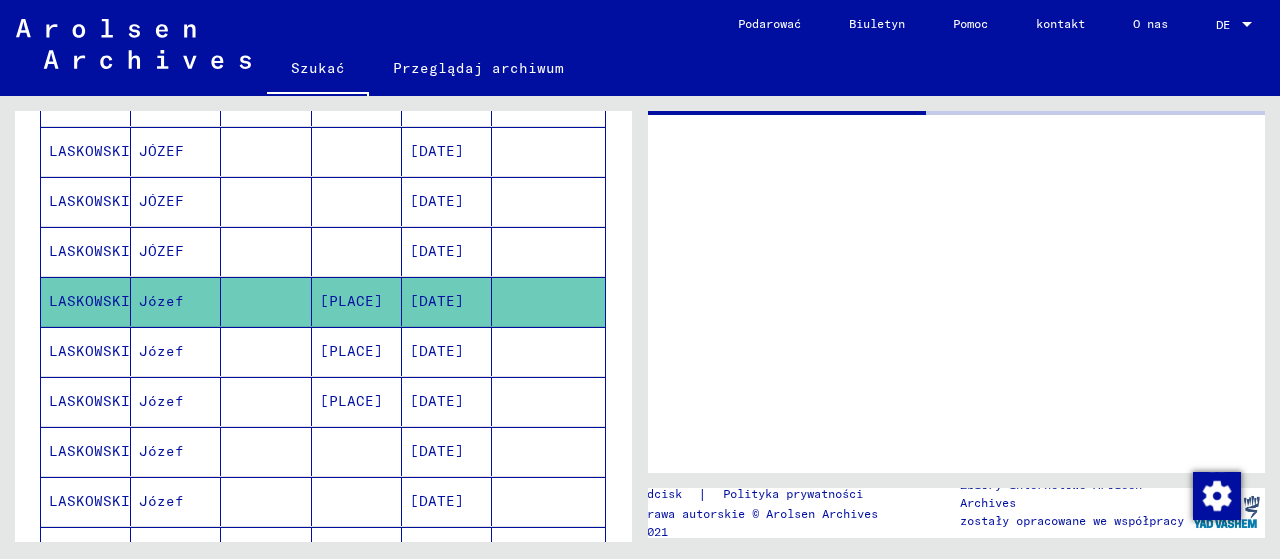 scroll, scrollTop: 0, scrollLeft: 0, axis: both 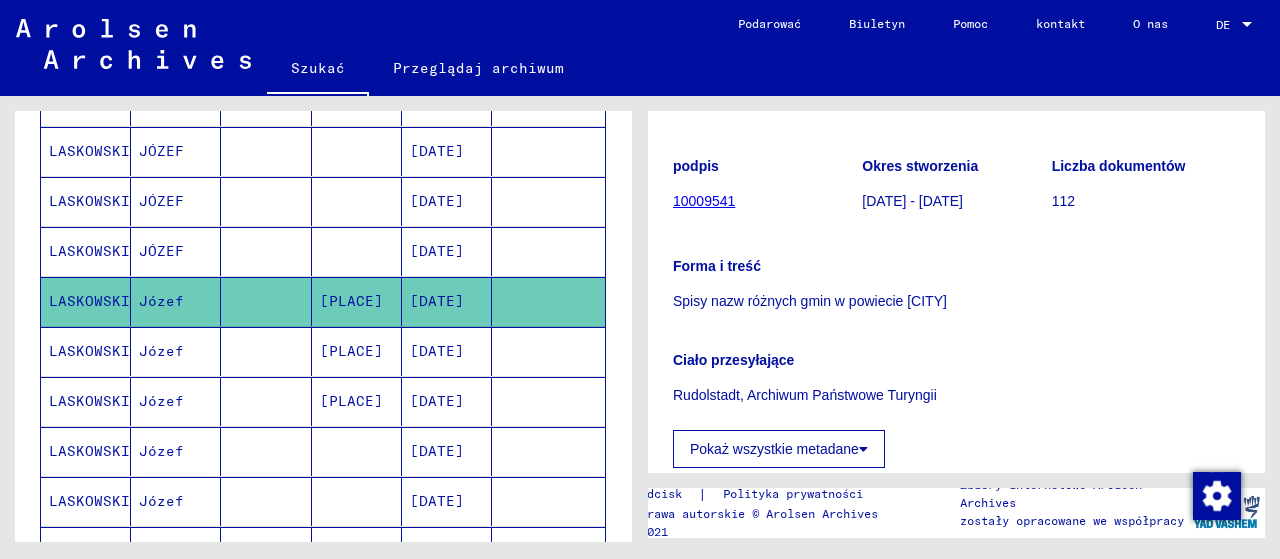 click on "10009541" 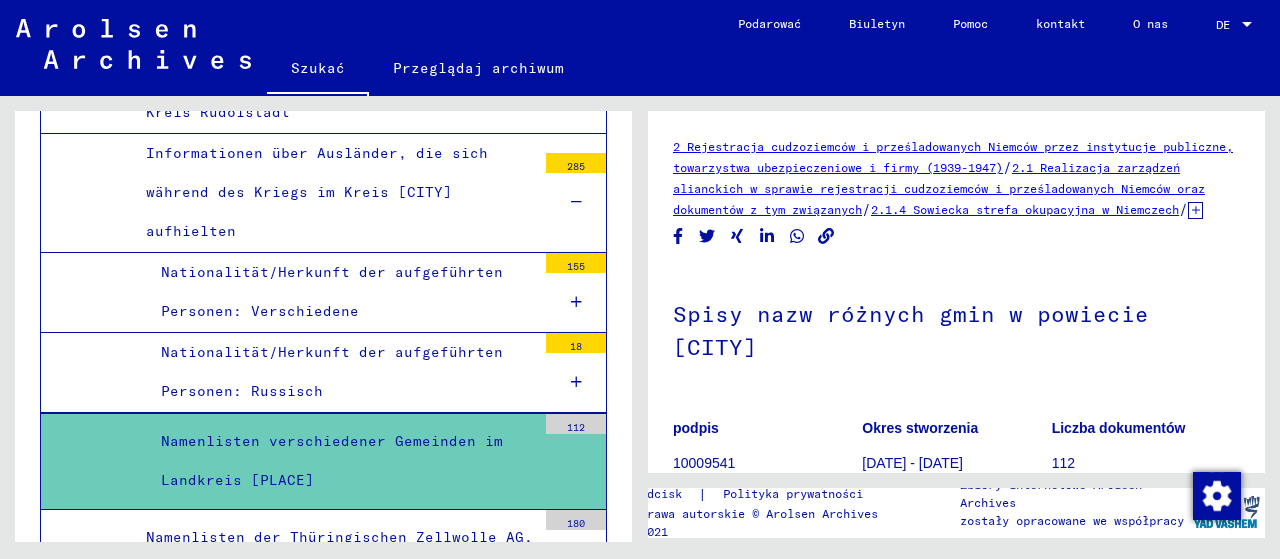 scroll, scrollTop: 18813, scrollLeft: 0, axis: vertical 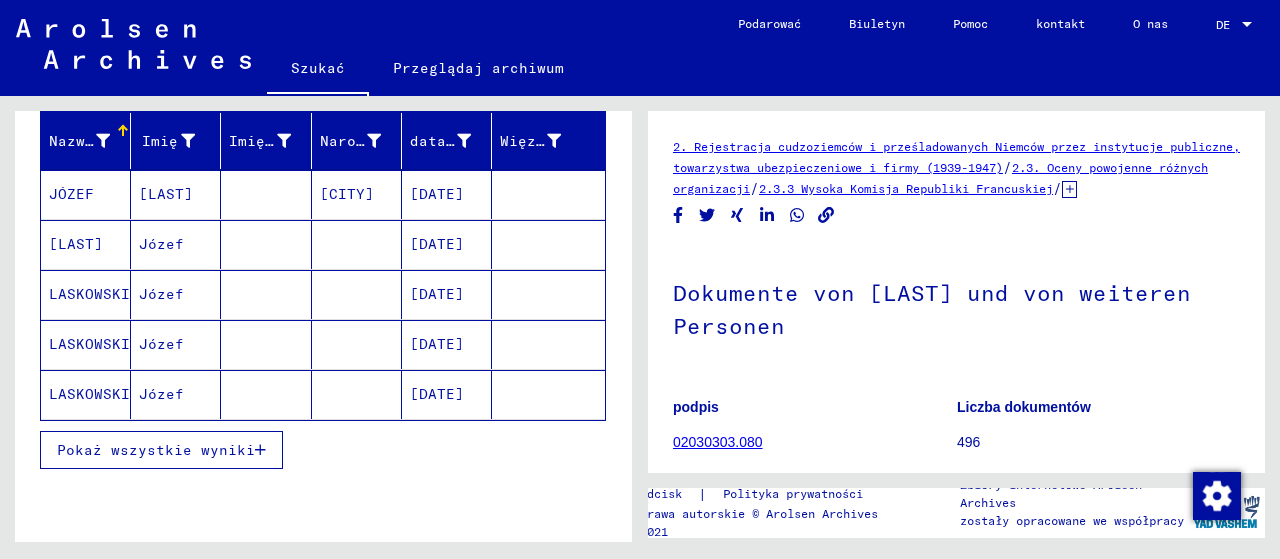 click on "Pokaż wszystkie wyniki" at bounding box center [156, 450] 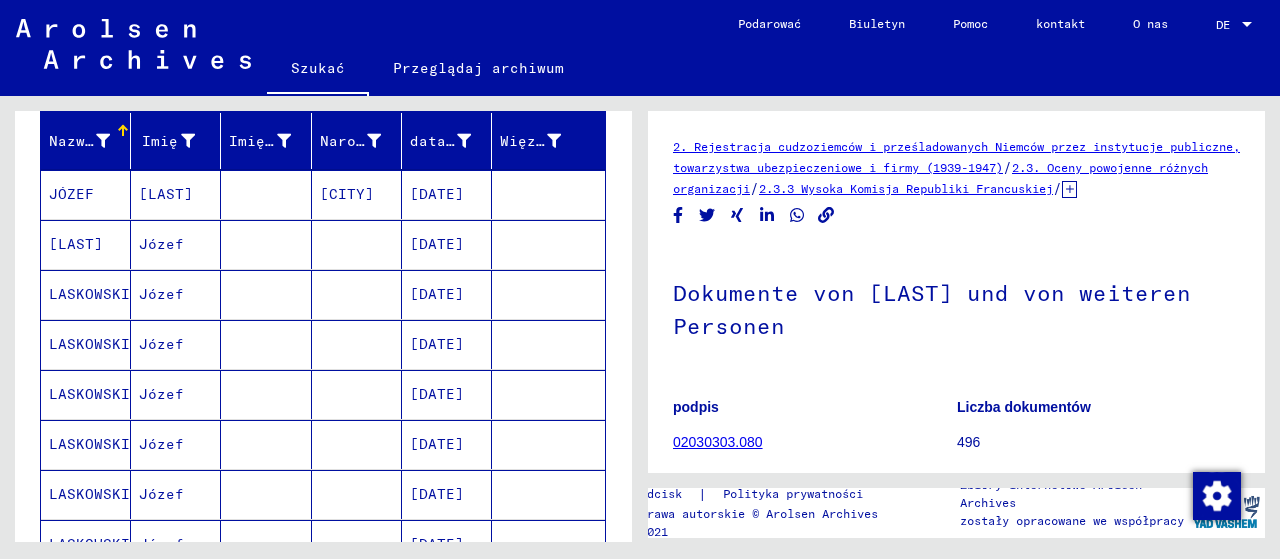 click on "LASKOWSKI" at bounding box center (89, 394) 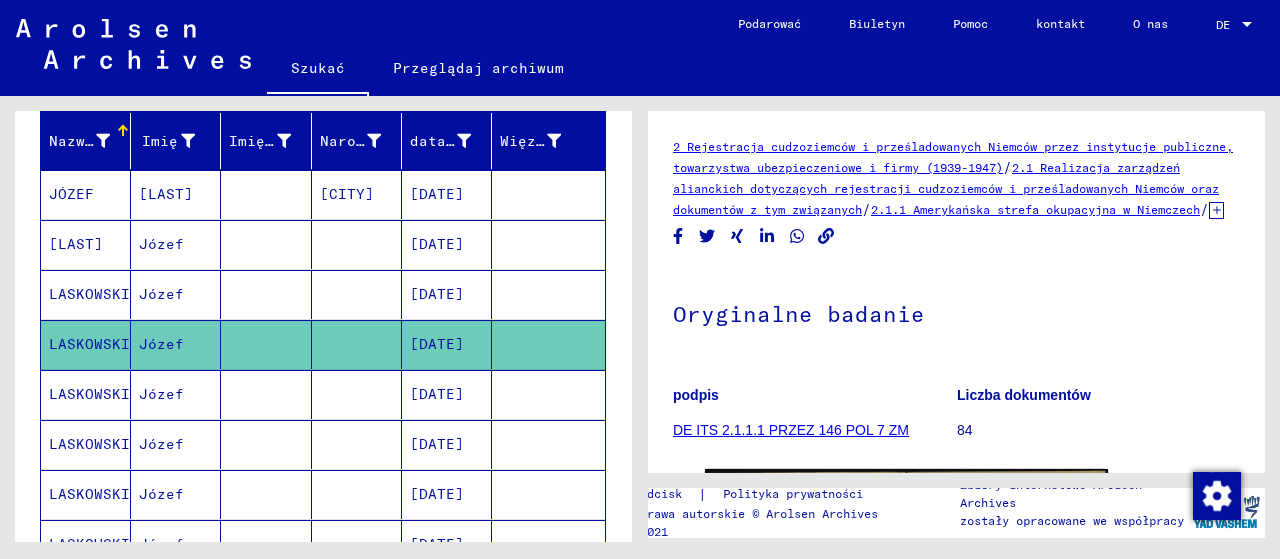 scroll, scrollTop: 0, scrollLeft: 0, axis: both 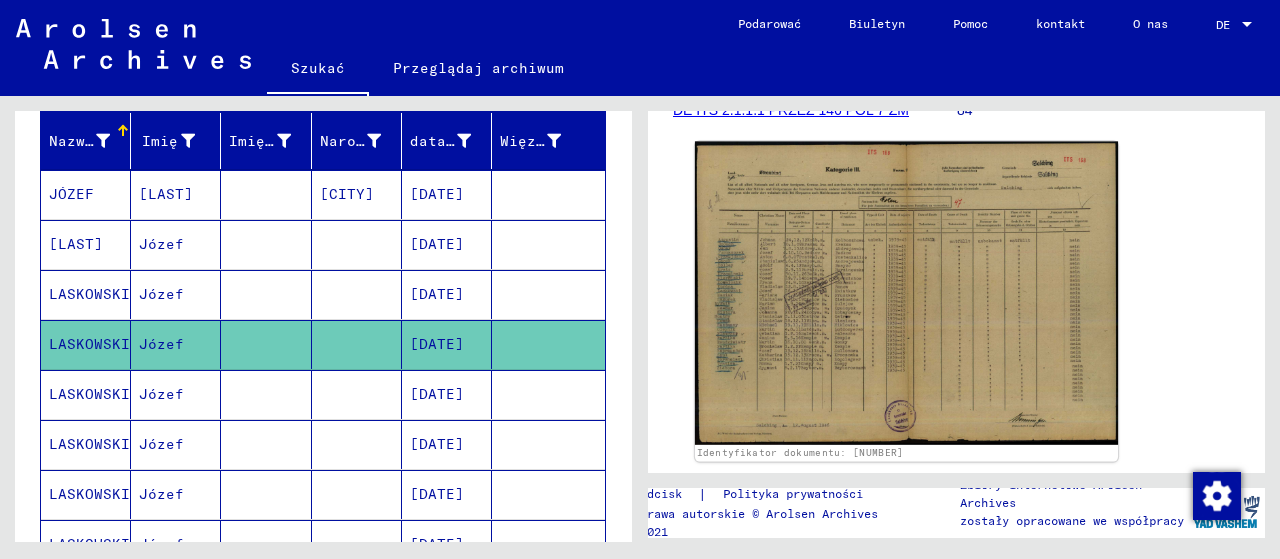 click 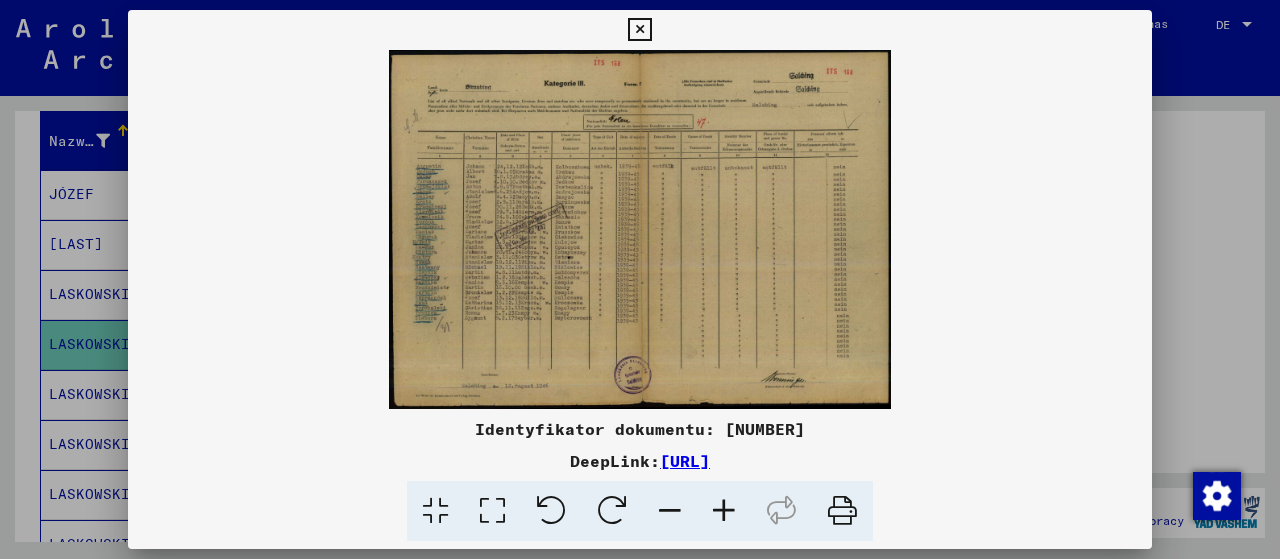 click at bounding box center (724, 511) 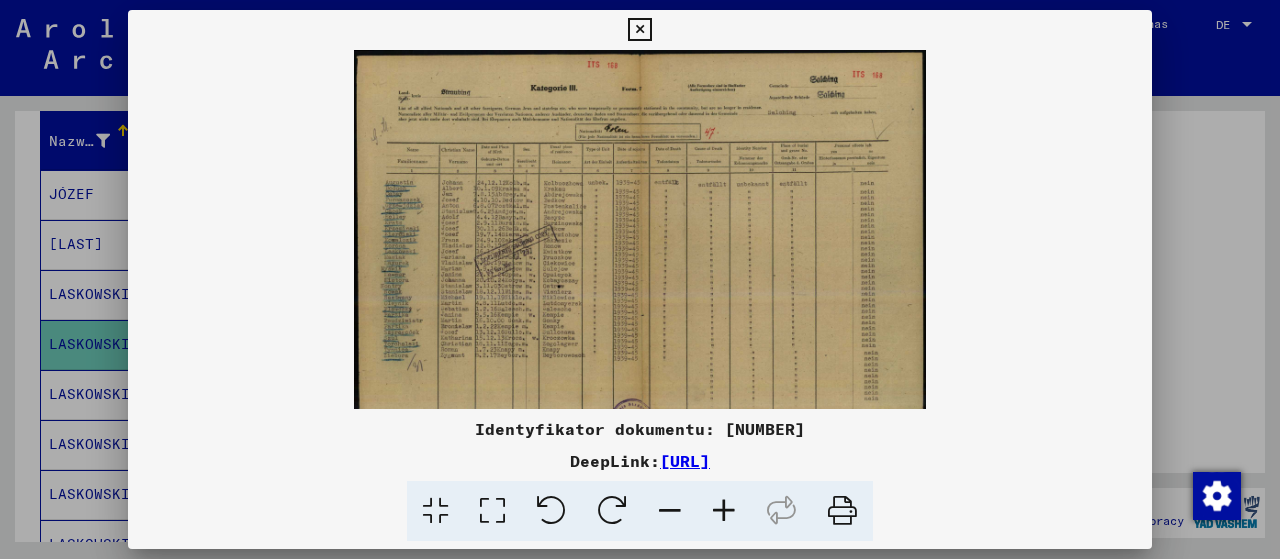 click at bounding box center [724, 511] 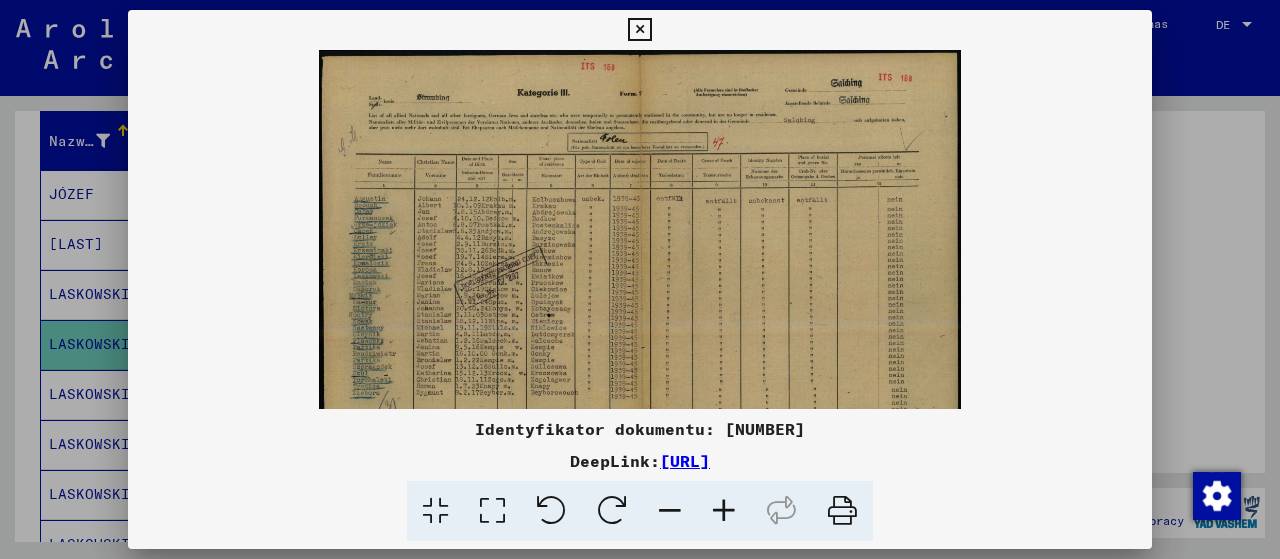 click at bounding box center (724, 511) 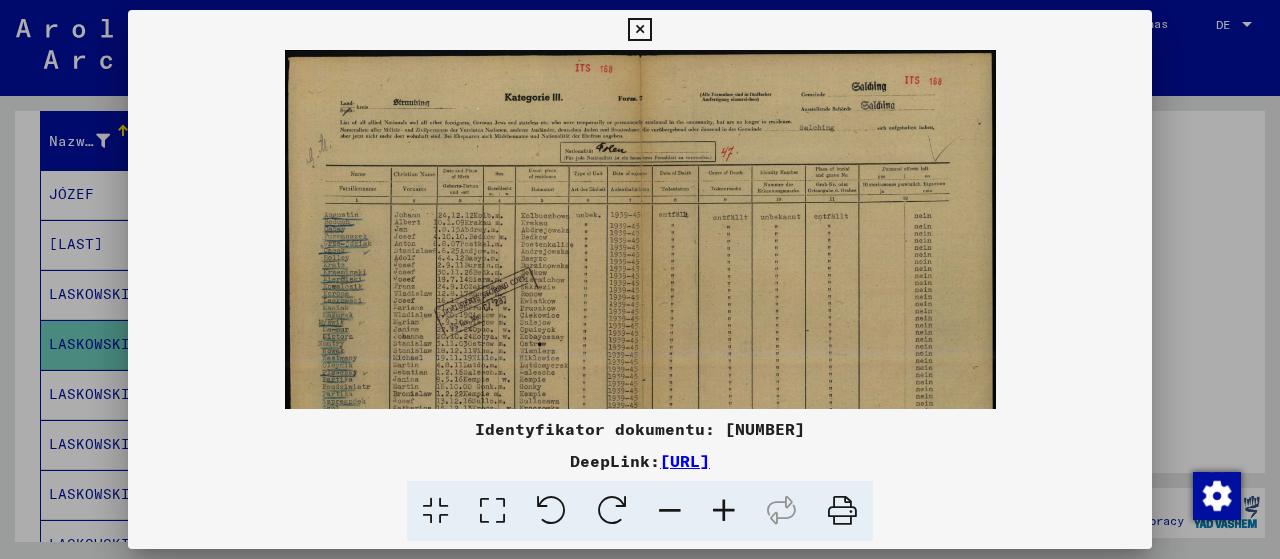 click at bounding box center (724, 511) 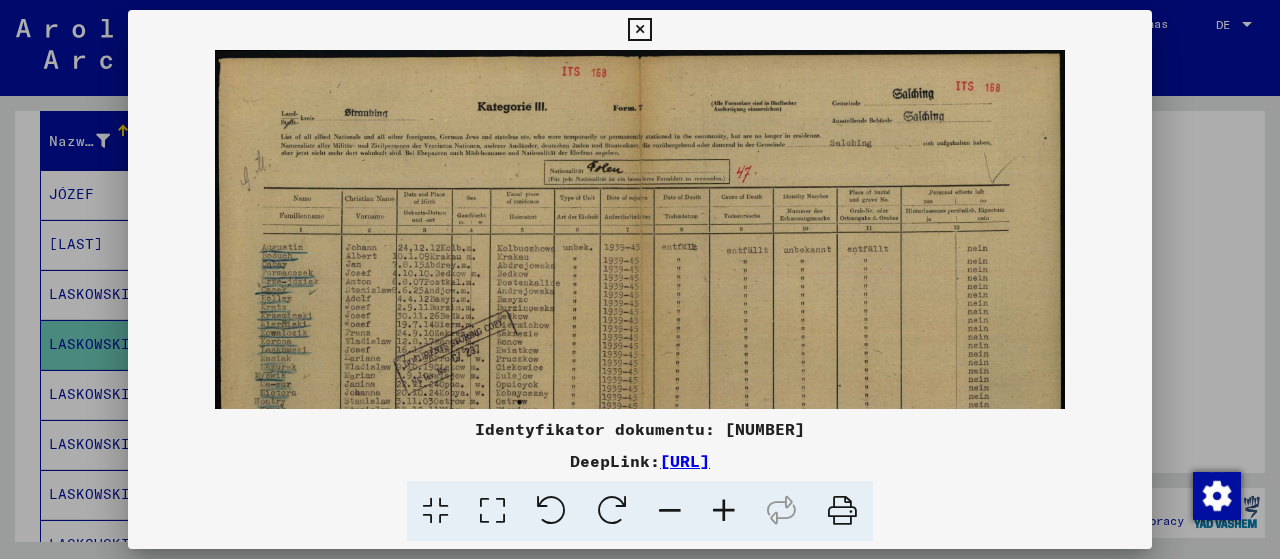 click at bounding box center [724, 511] 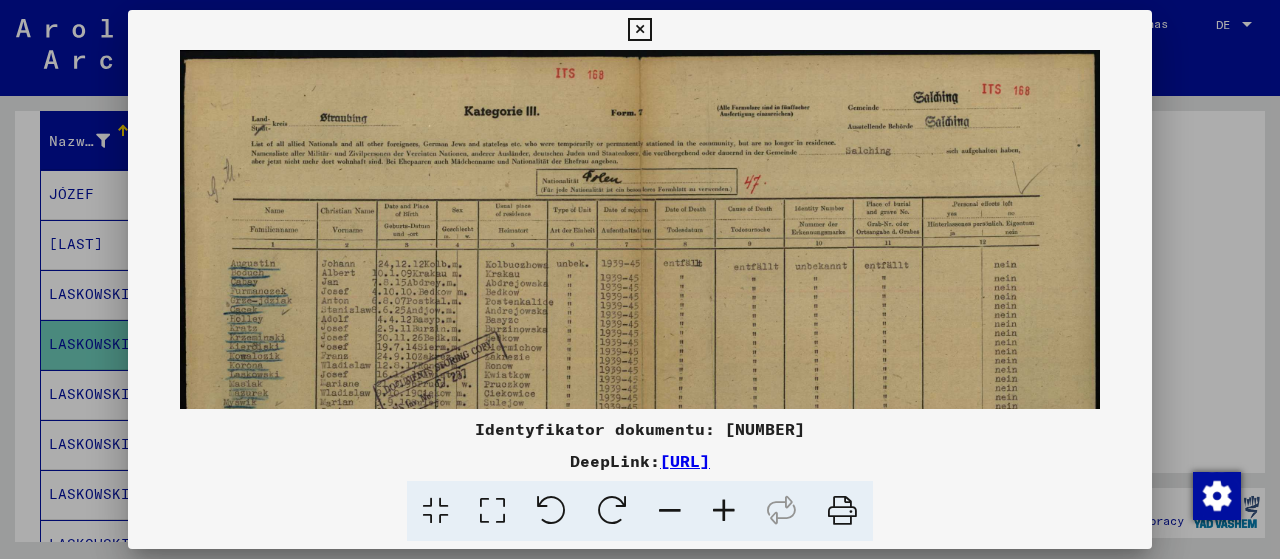 click at bounding box center [724, 511] 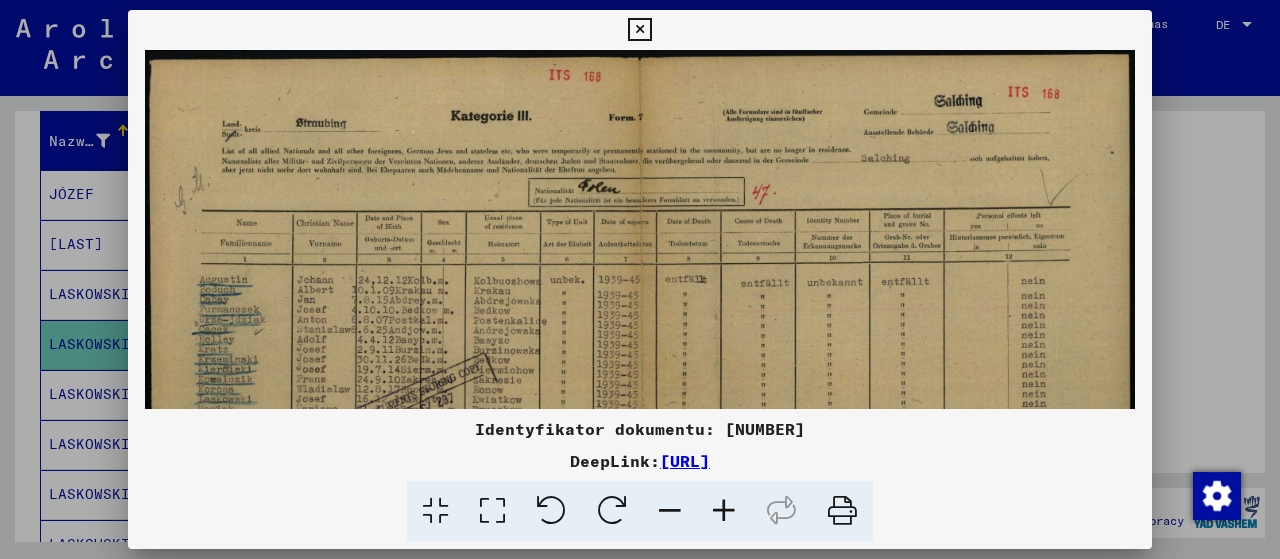click at bounding box center [724, 511] 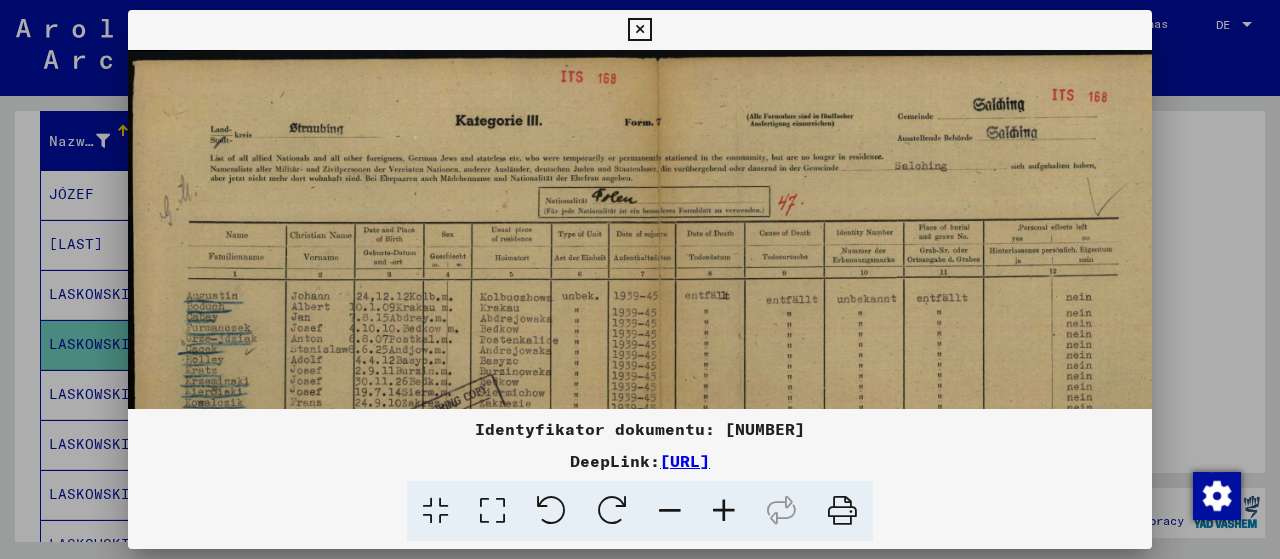 click at bounding box center (724, 511) 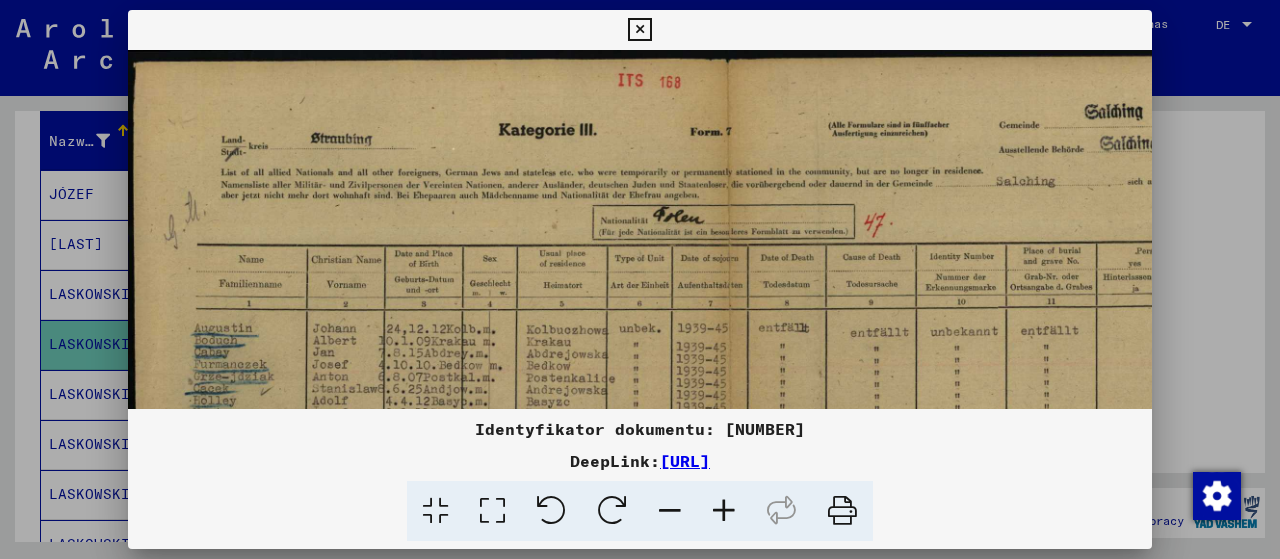 click at bounding box center (724, 511) 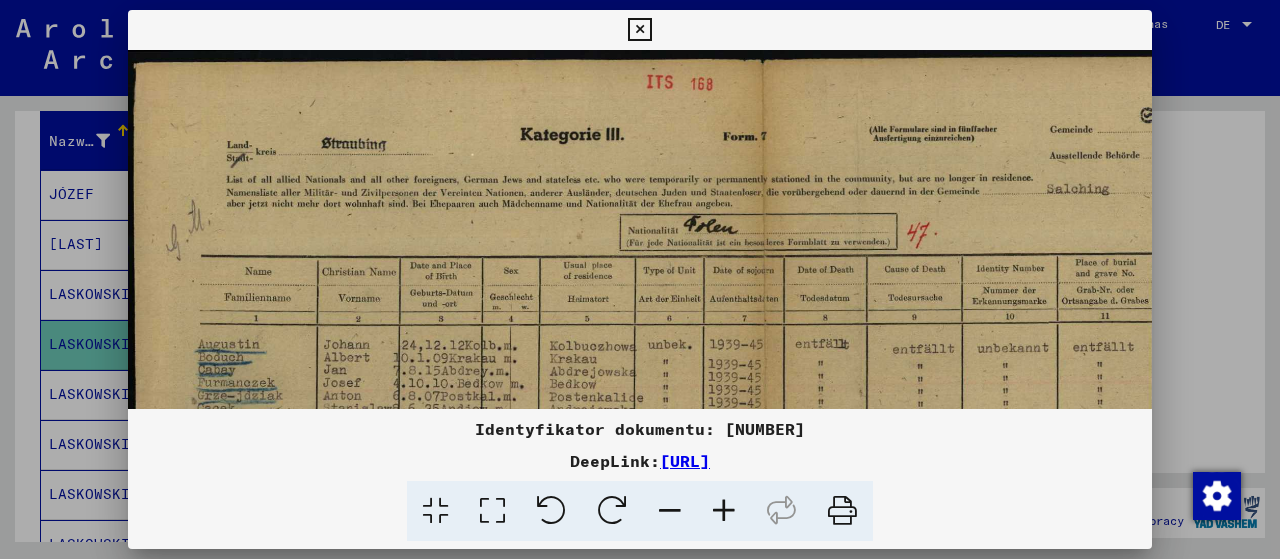 click at bounding box center (724, 511) 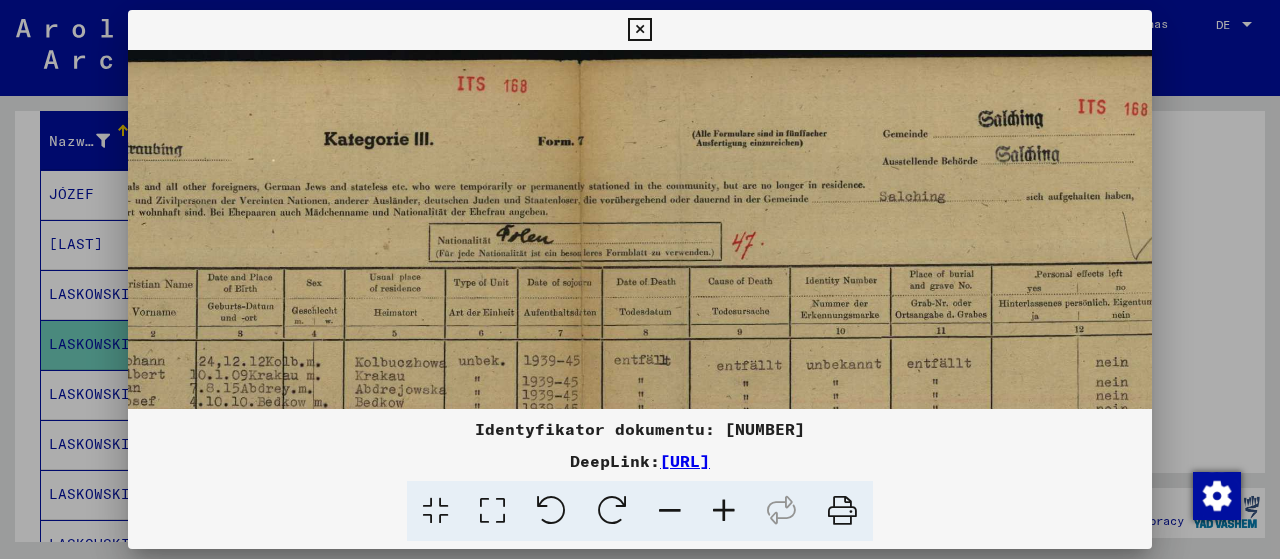 scroll, scrollTop: 0, scrollLeft: 219, axis: horizontal 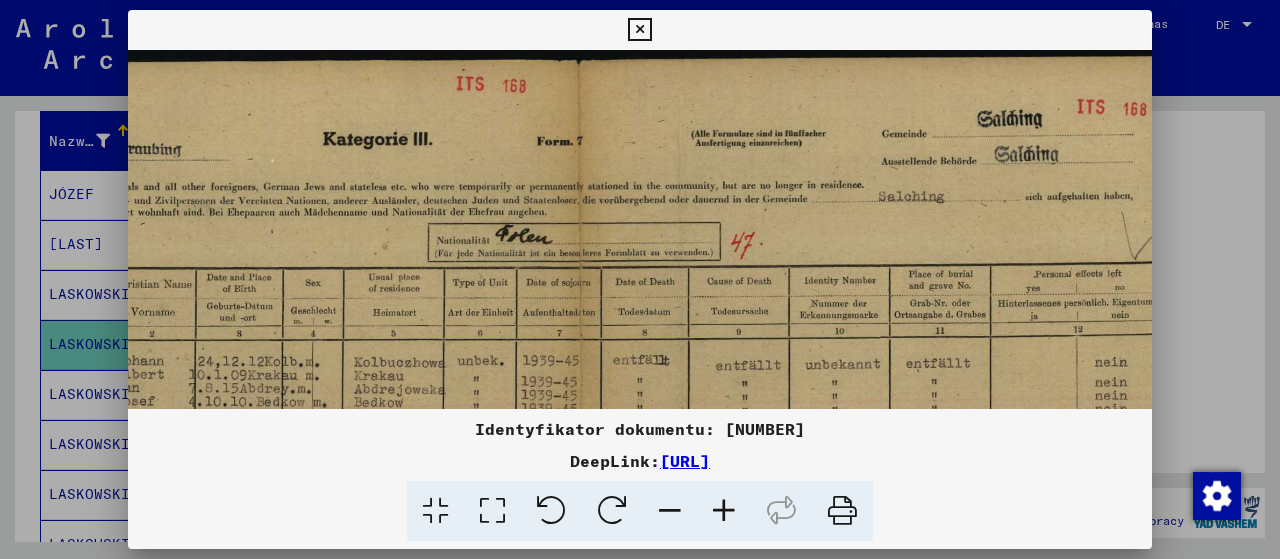 drag, startPoint x: 844, startPoint y: 316, endPoint x: 650, endPoint y: 328, distance: 194.37077 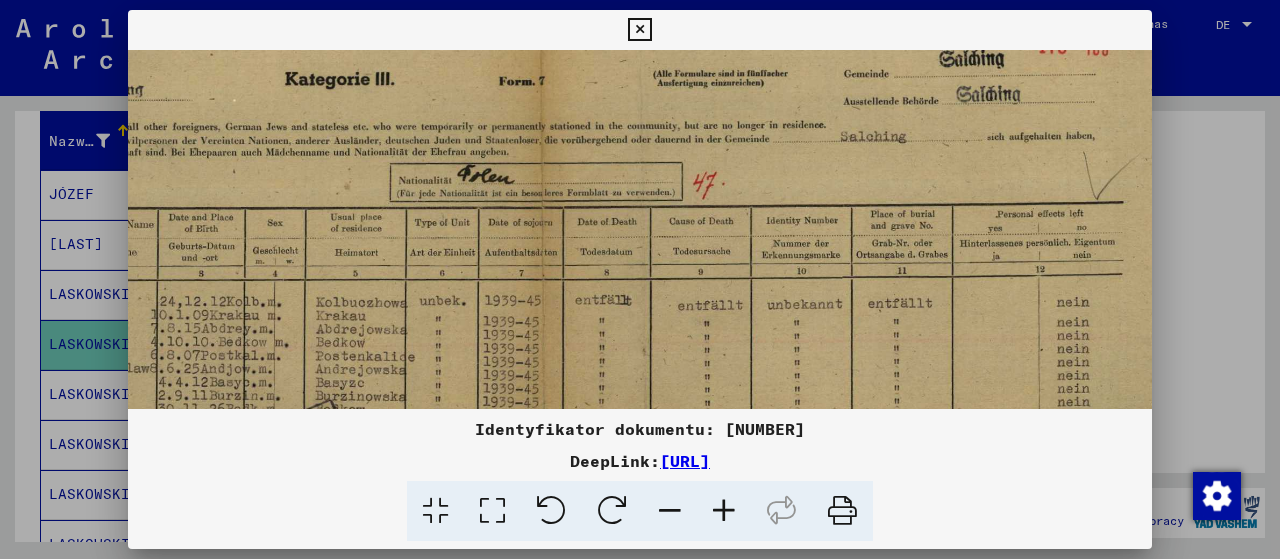 scroll, scrollTop: 60, scrollLeft: 256, axis: both 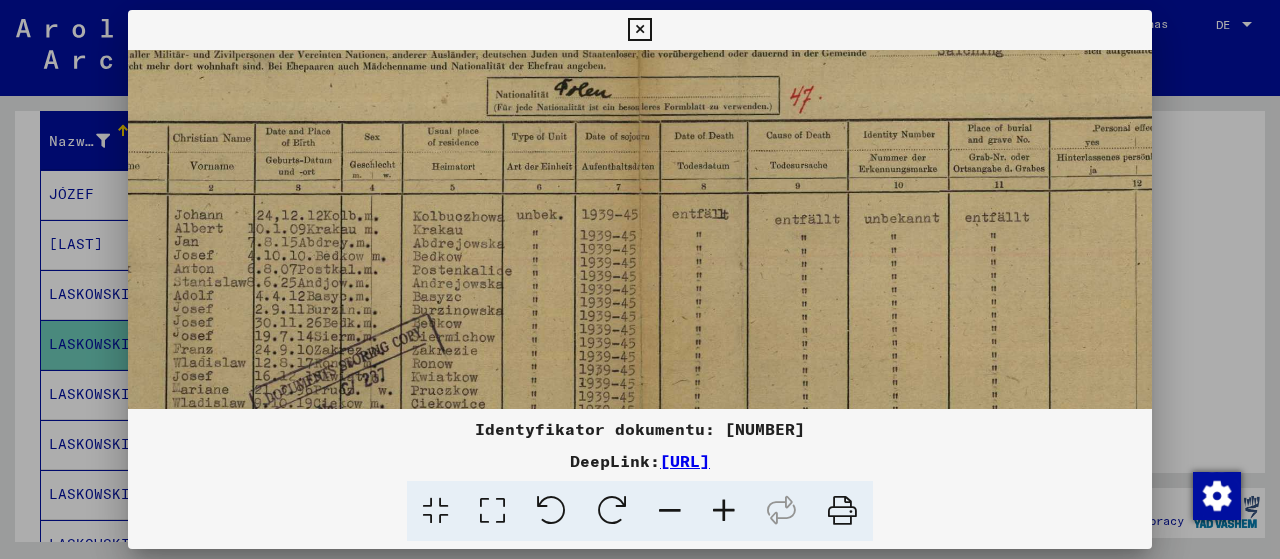 drag, startPoint x: 834, startPoint y: 309, endPoint x: 855, endPoint y: 215, distance: 96.317184 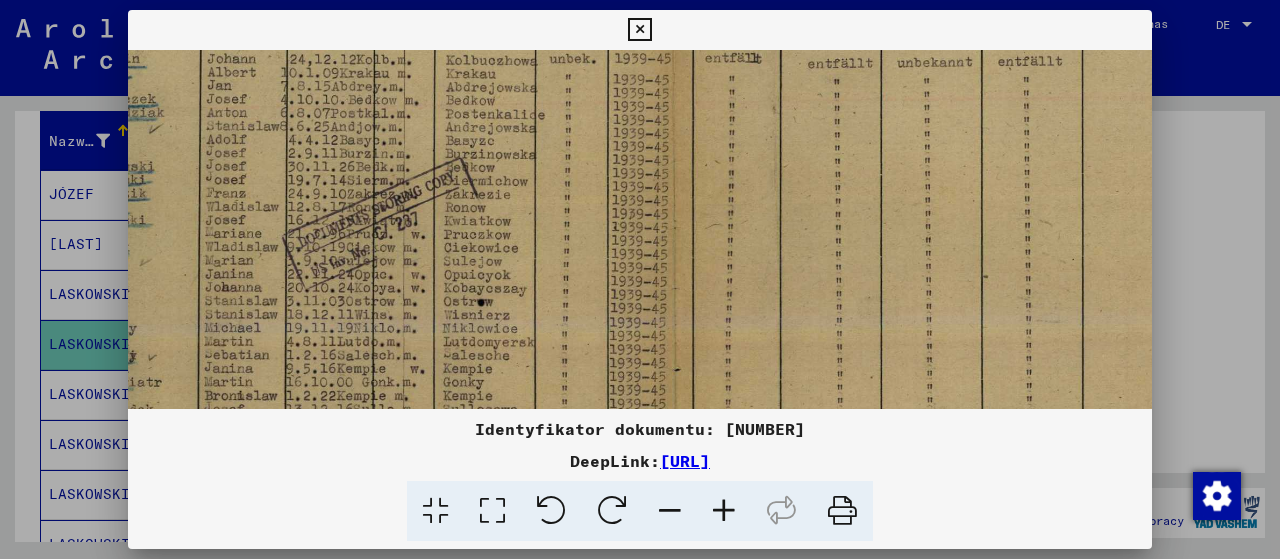 scroll, scrollTop: 315, scrollLeft: 124, axis: both 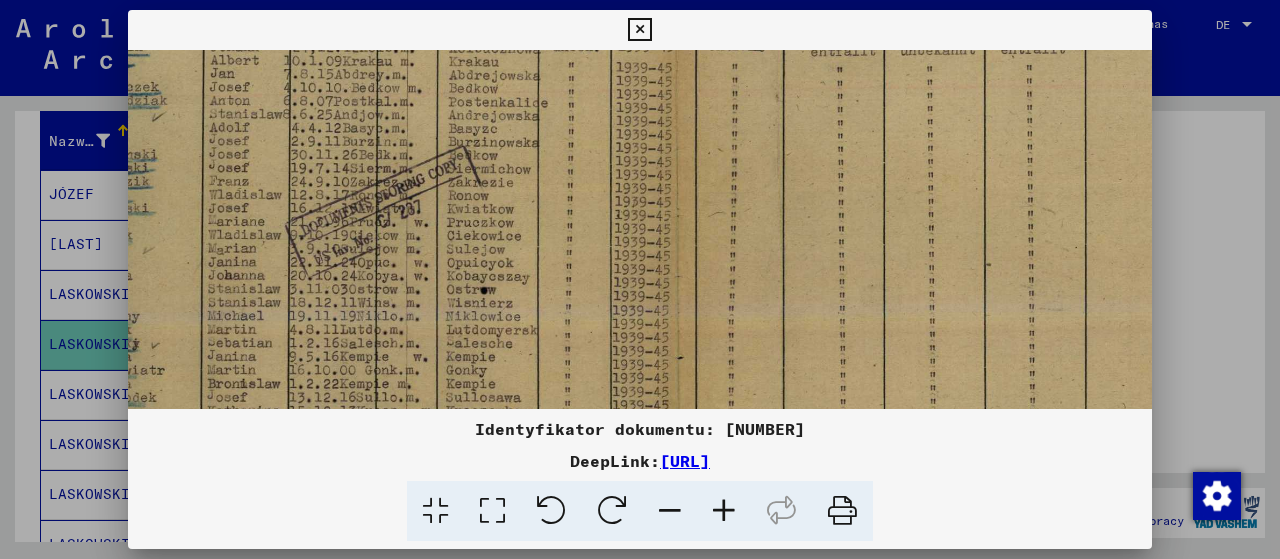 drag, startPoint x: 740, startPoint y: 351, endPoint x: 790, endPoint y: 209, distance: 150.54567 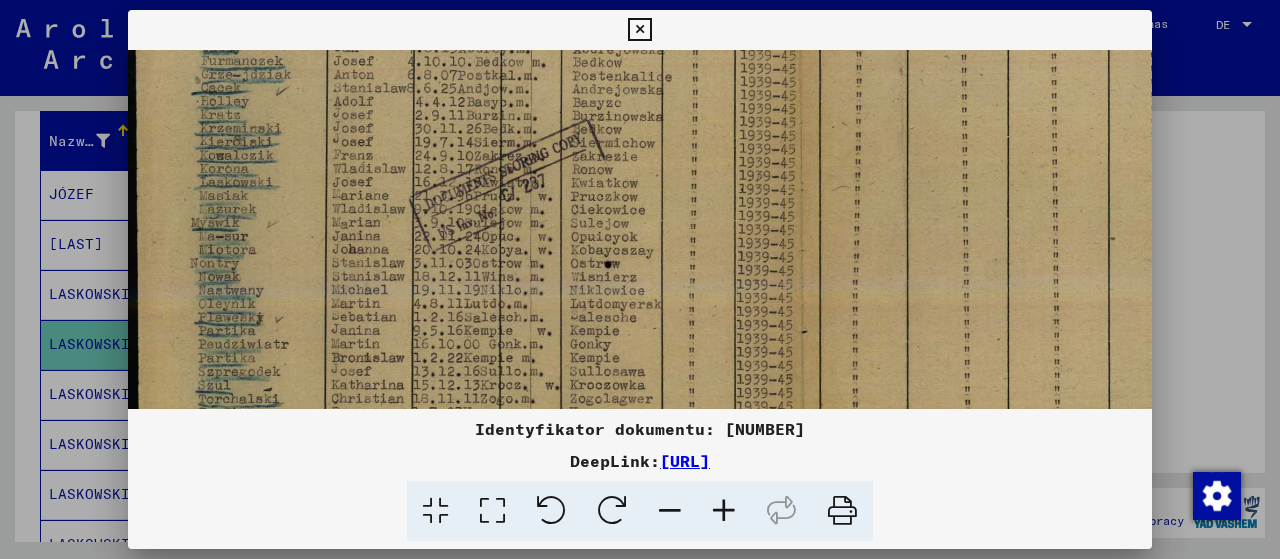 scroll, scrollTop: 342, scrollLeft: 0, axis: vertical 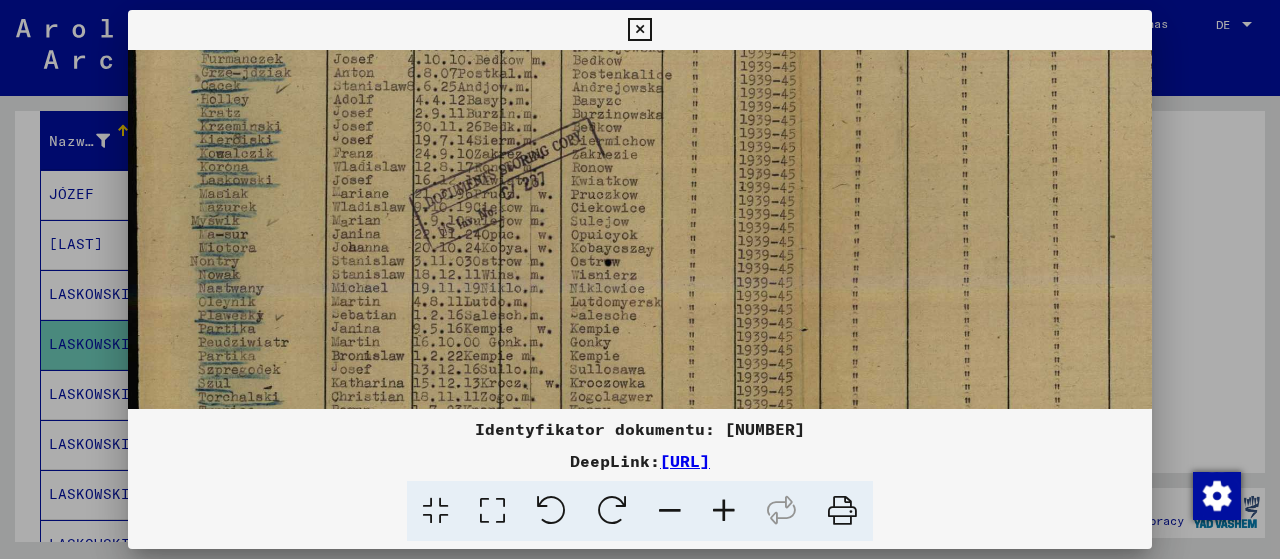 drag, startPoint x: 462, startPoint y: 349, endPoint x: 668, endPoint y: 323, distance: 207.6343 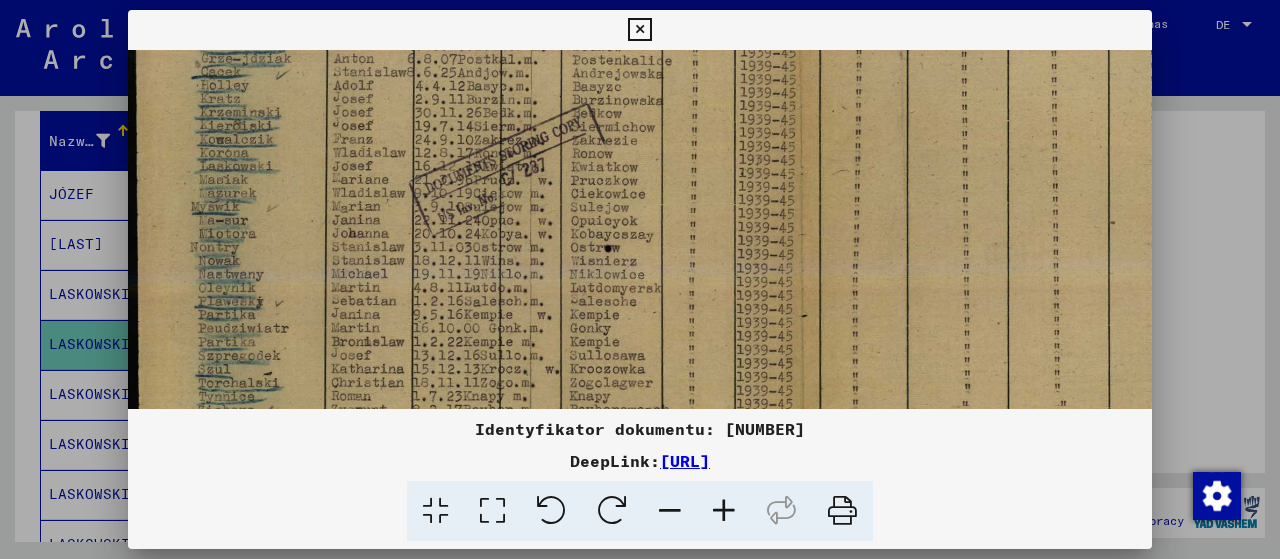 scroll, scrollTop: 360, scrollLeft: 0, axis: vertical 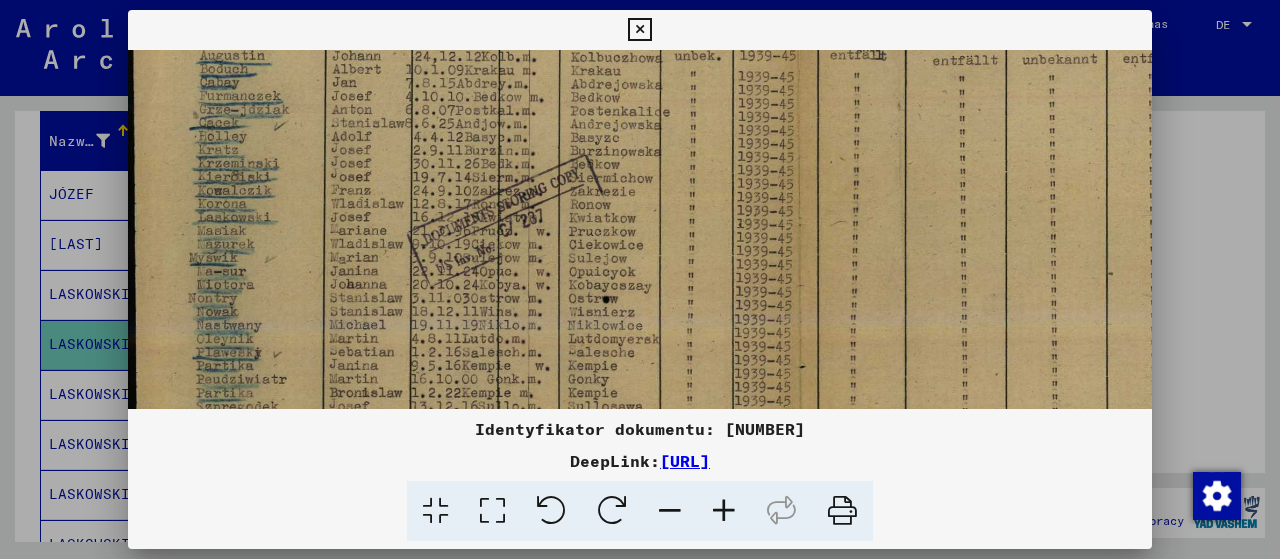 drag, startPoint x: 668, startPoint y: 323, endPoint x: 666, endPoint y: 368, distance: 45.044422 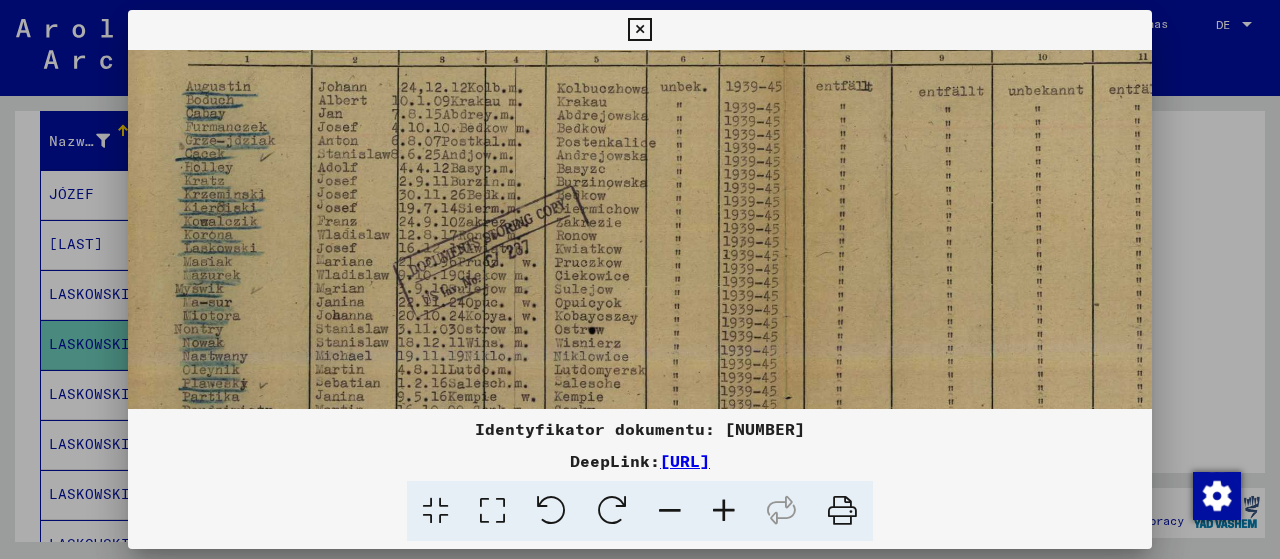 drag, startPoint x: 626, startPoint y: 258, endPoint x: 616, endPoint y: 327, distance: 69.72087 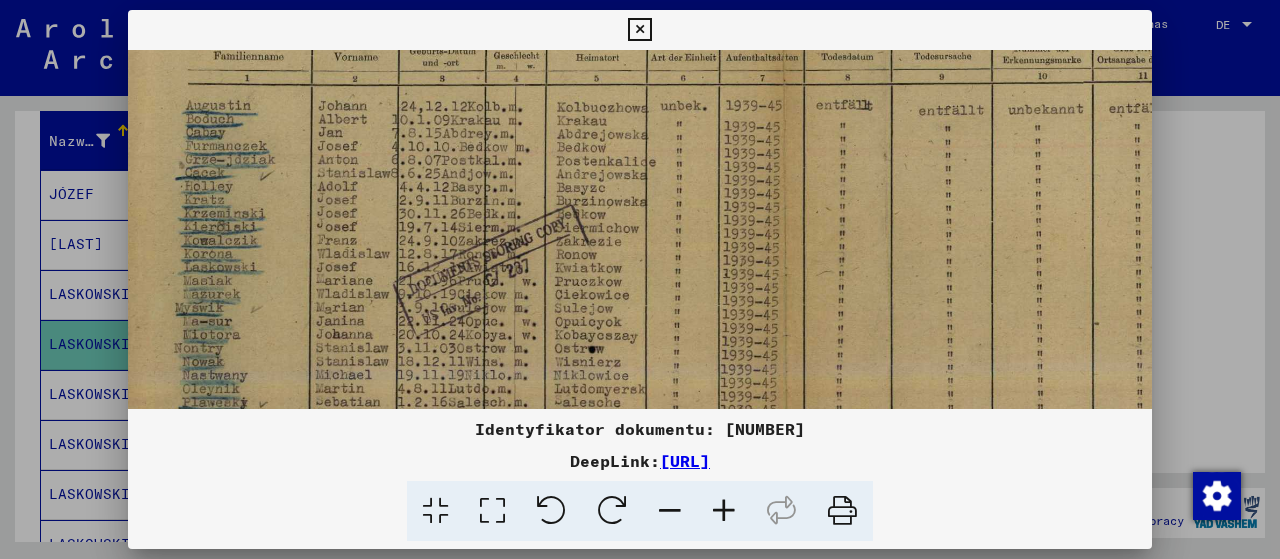 drag, startPoint x: 676, startPoint y: 180, endPoint x: 676, endPoint y: 199, distance: 19 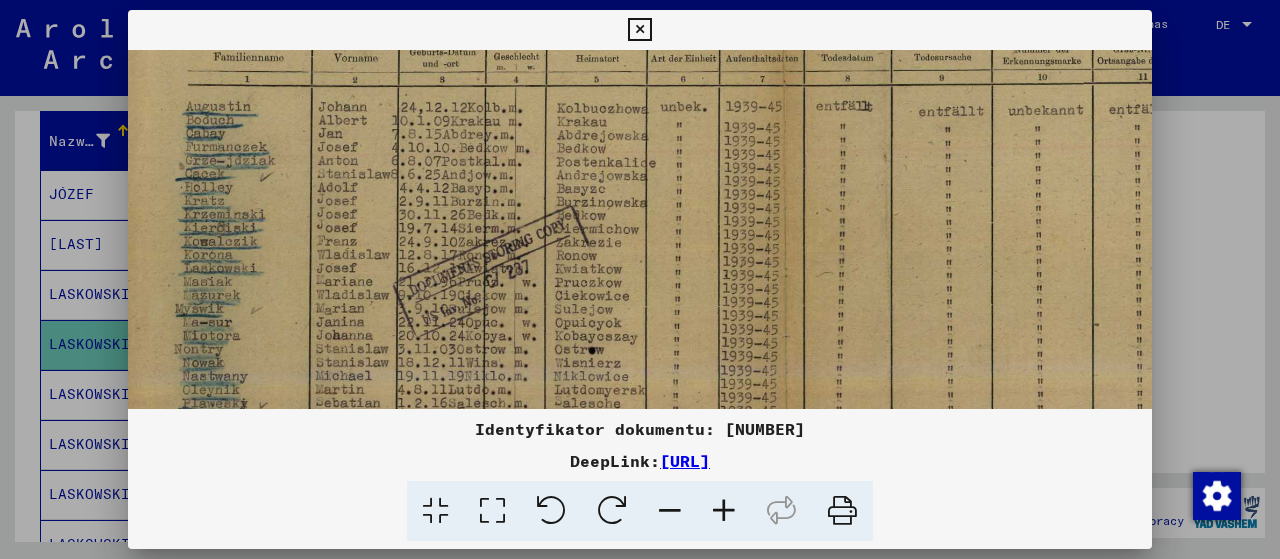 click at bounding box center (639, 30) 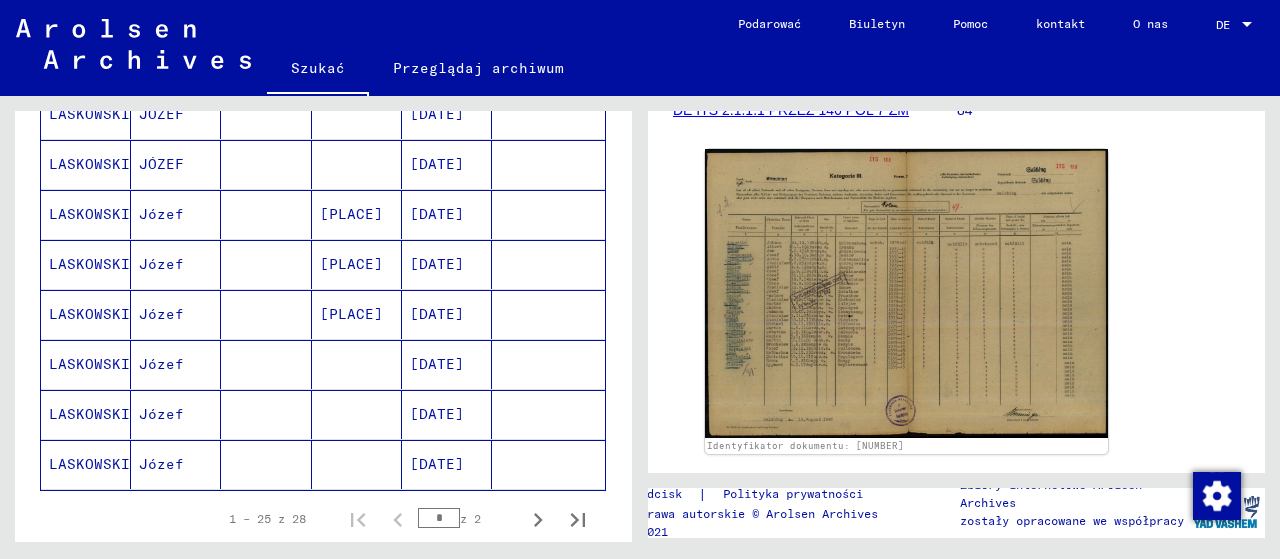 scroll, scrollTop: 1201, scrollLeft: 0, axis: vertical 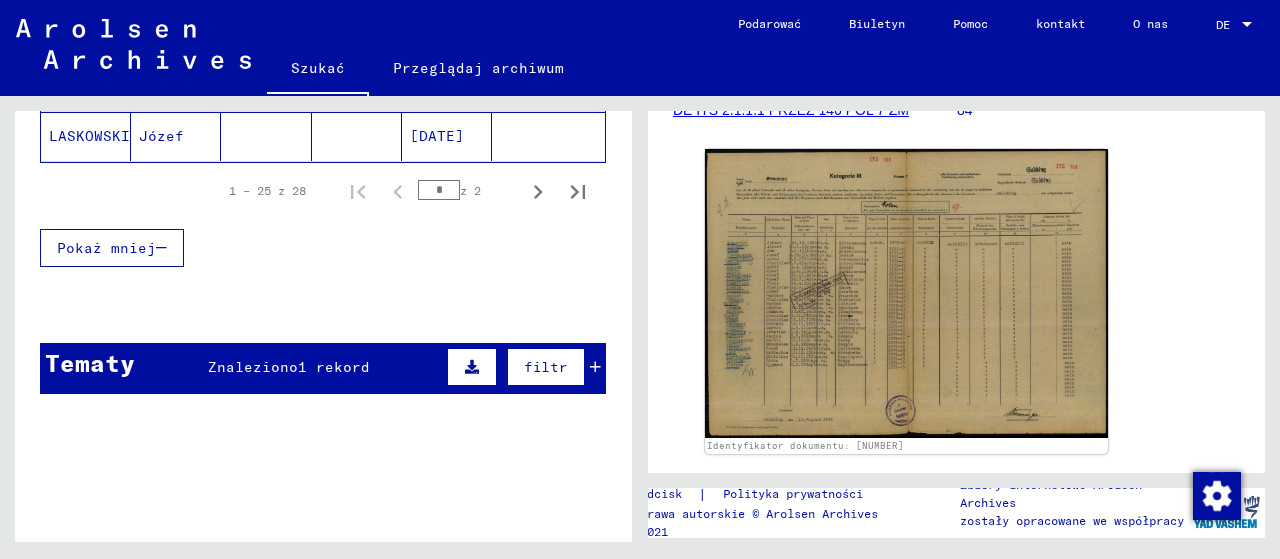click on "Znaleziono" at bounding box center (253, 367) 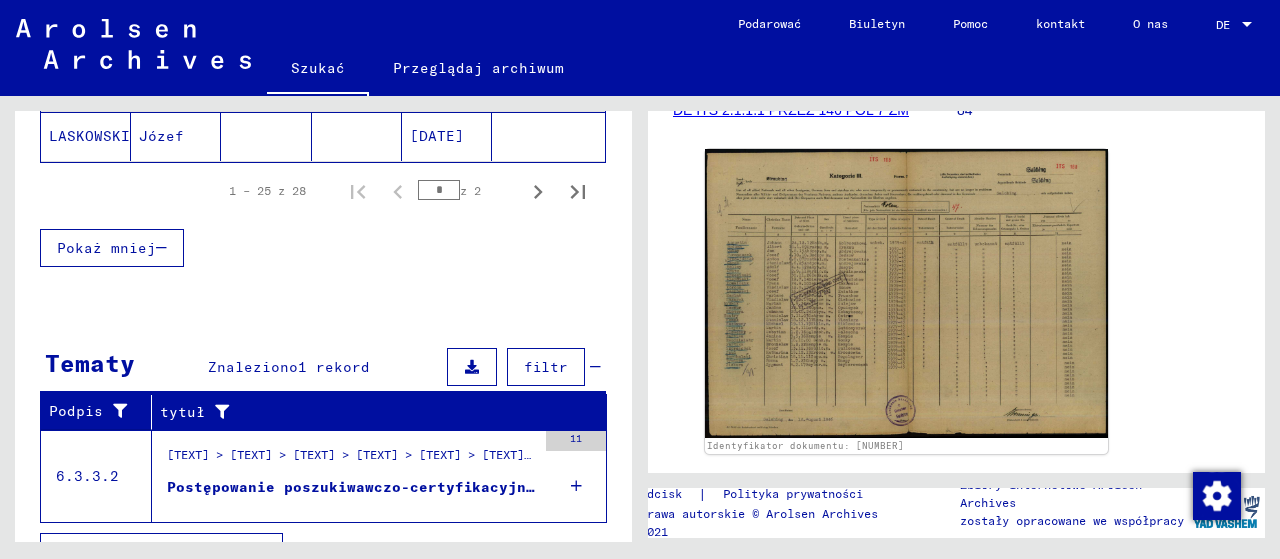 click on "Postępowanie poszukiwawczo-certyfikacyjne nr 1 232 037 dla [LAST], [FIRST] ur. [DATE] r." at bounding box center (562, 487) 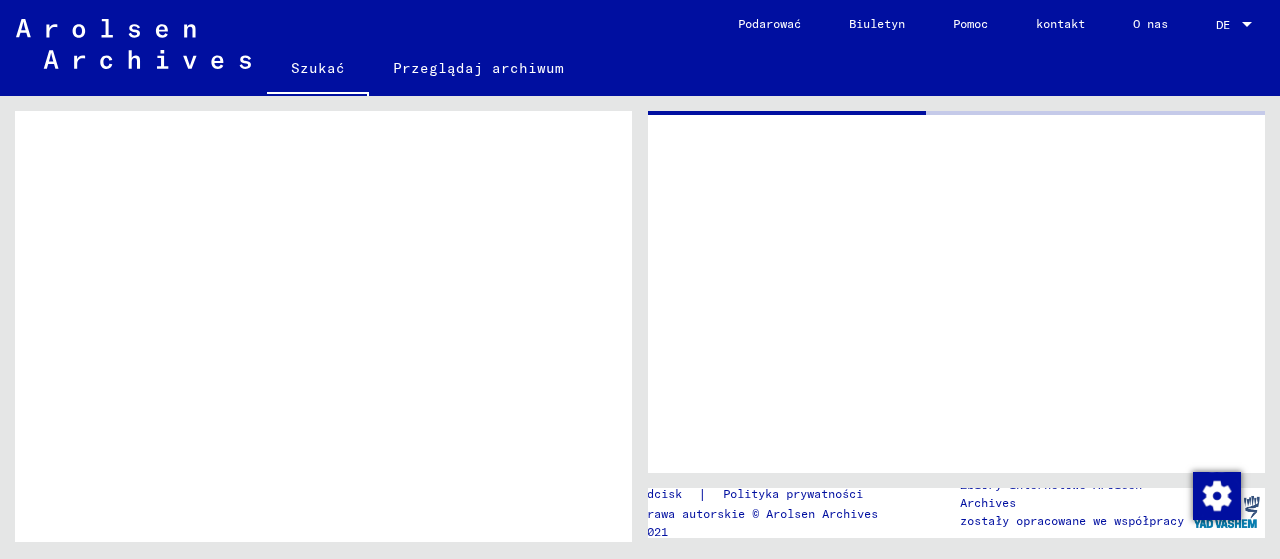 scroll, scrollTop: 1213, scrollLeft: 0, axis: vertical 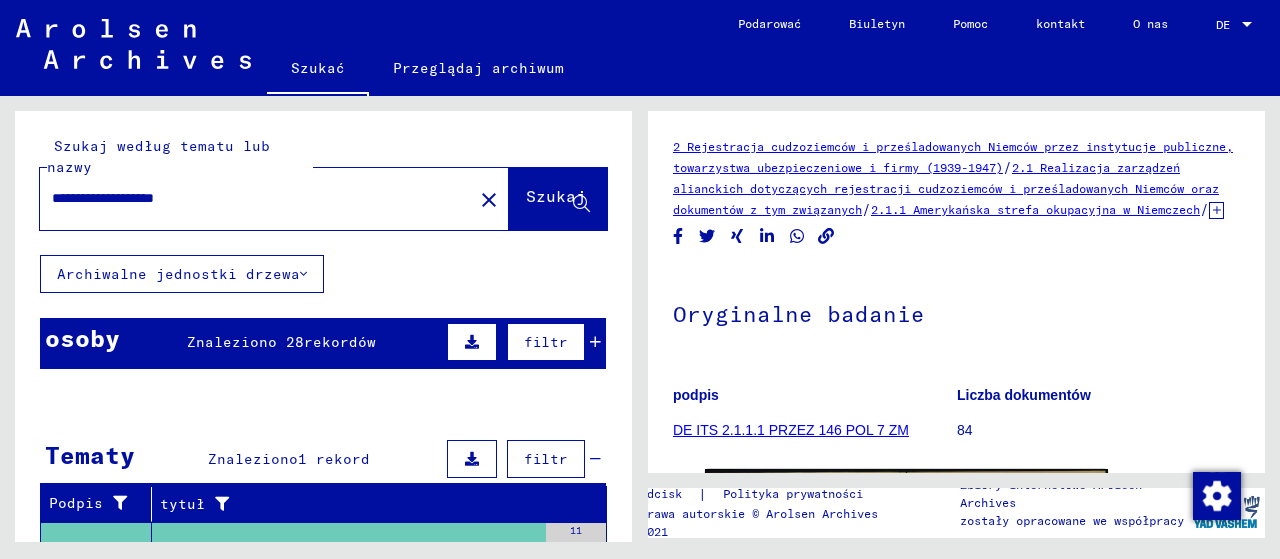 click on "[NUMBER] rekordów" at bounding box center (281, 342) 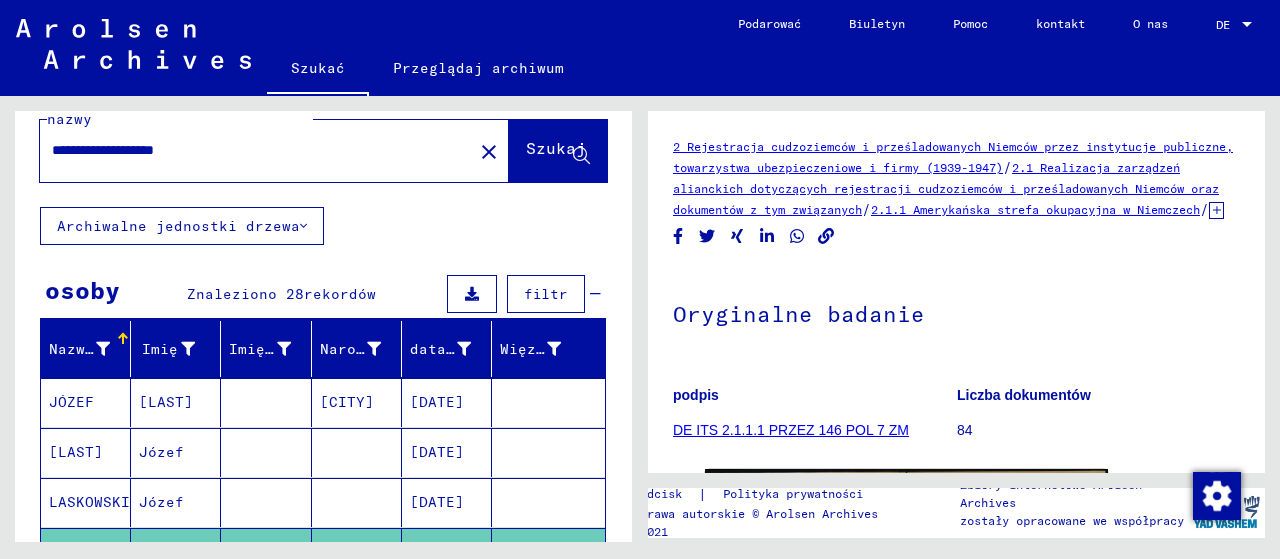 scroll, scrollTop: 54, scrollLeft: 0, axis: vertical 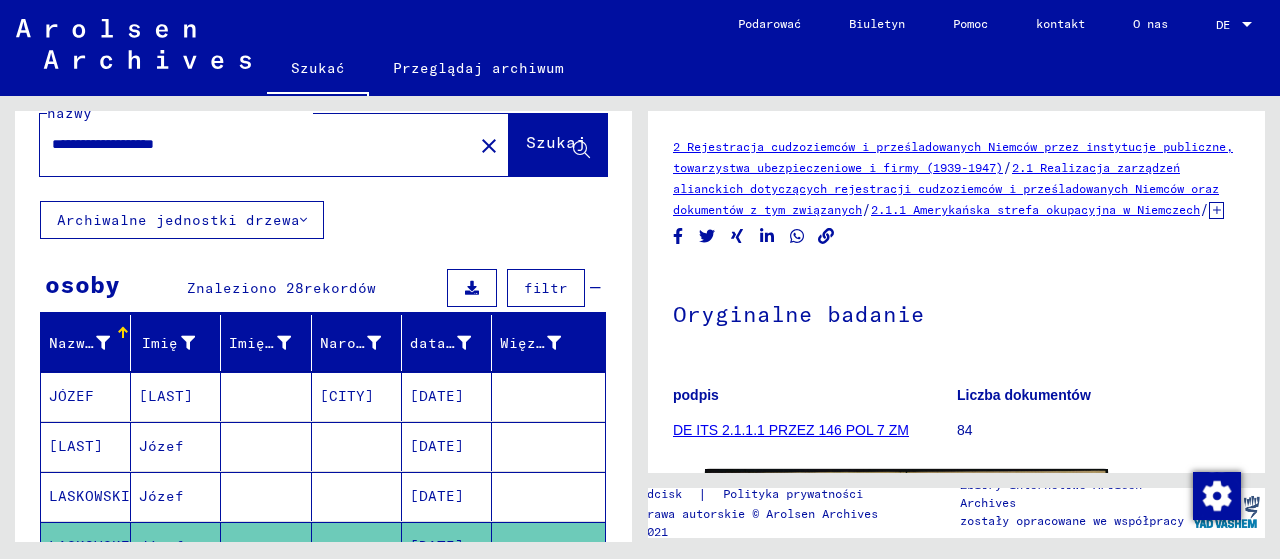 click on "**********" at bounding box center (256, 144) 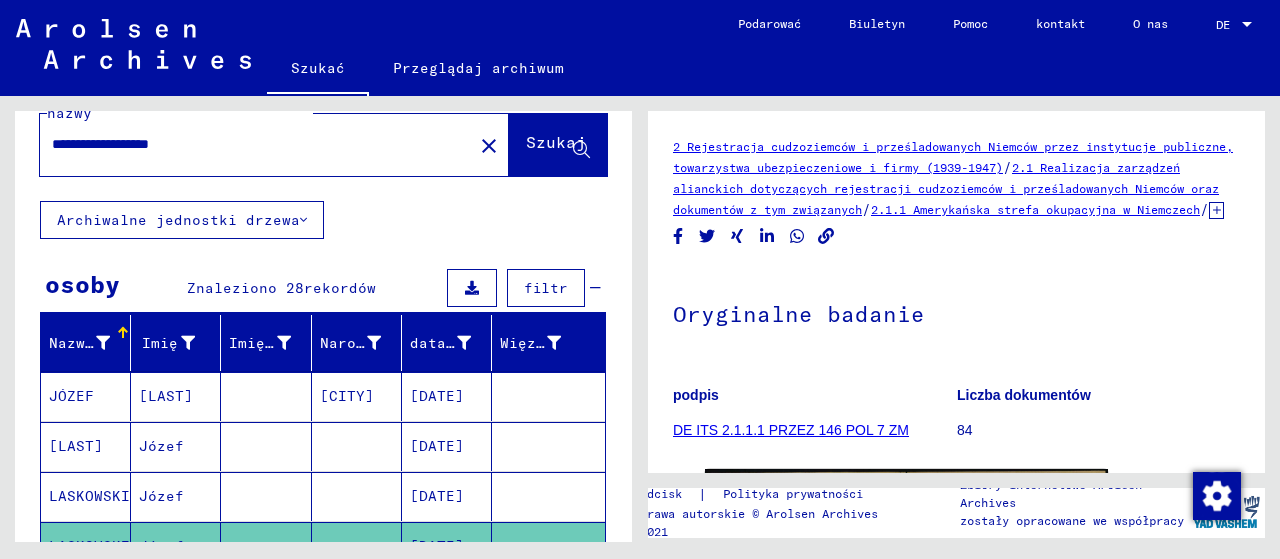 type on "**********" 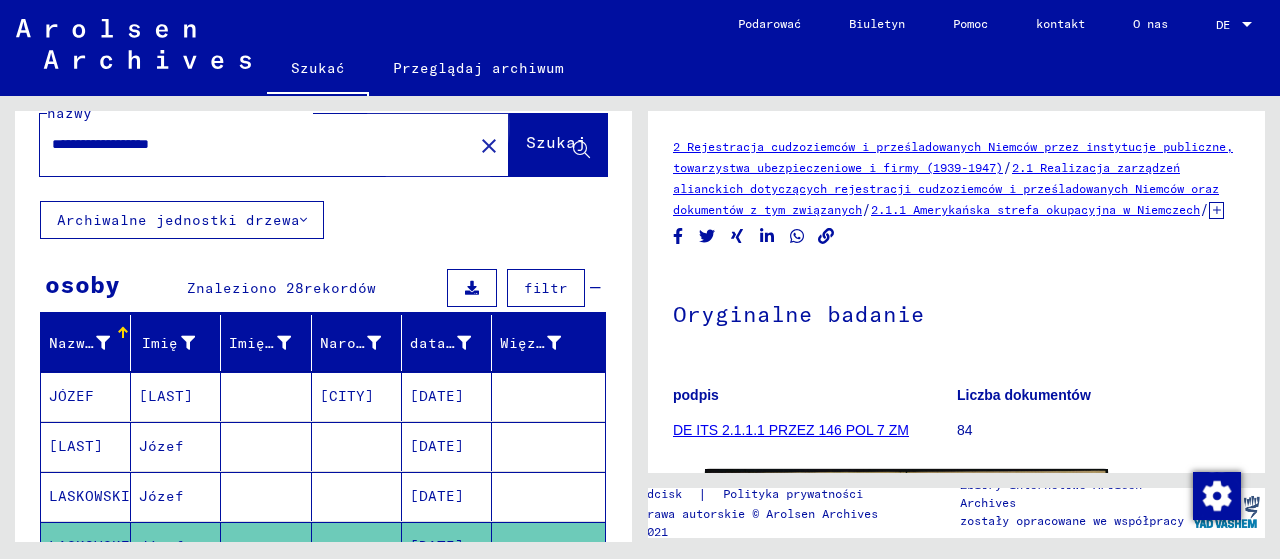 click on "Szukaj" 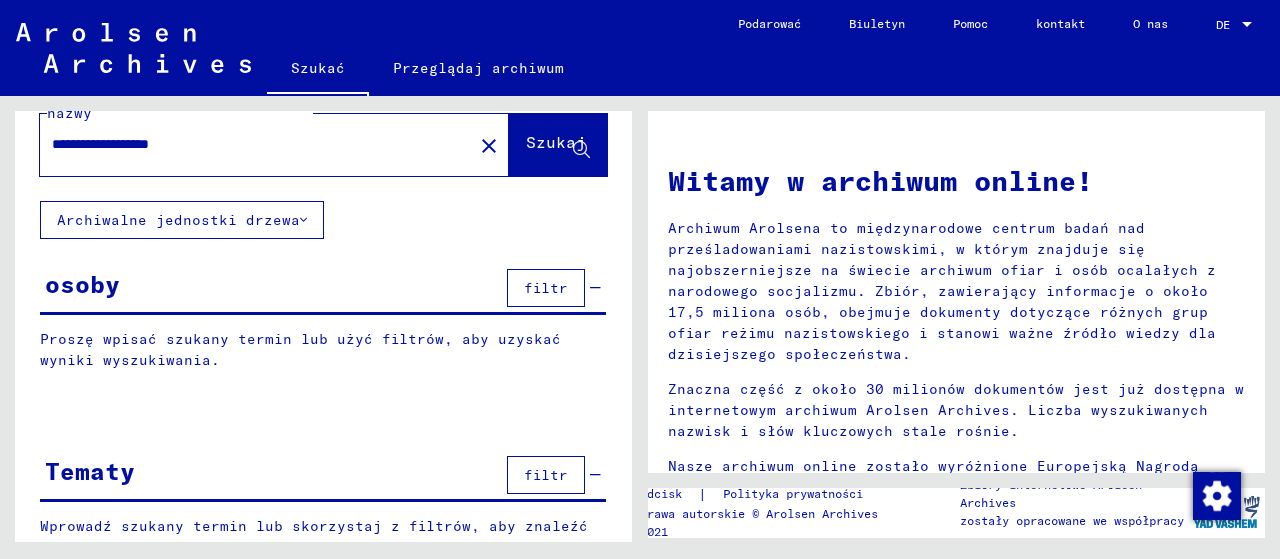 scroll, scrollTop: 0, scrollLeft: 0, axis: both 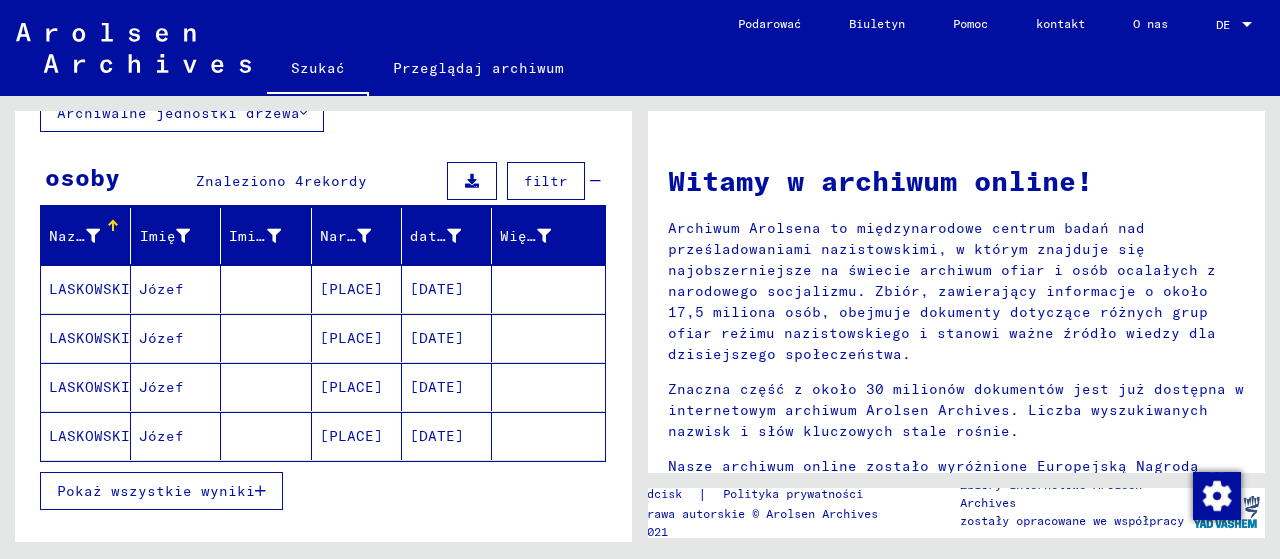 click on "LASKOWSKI" 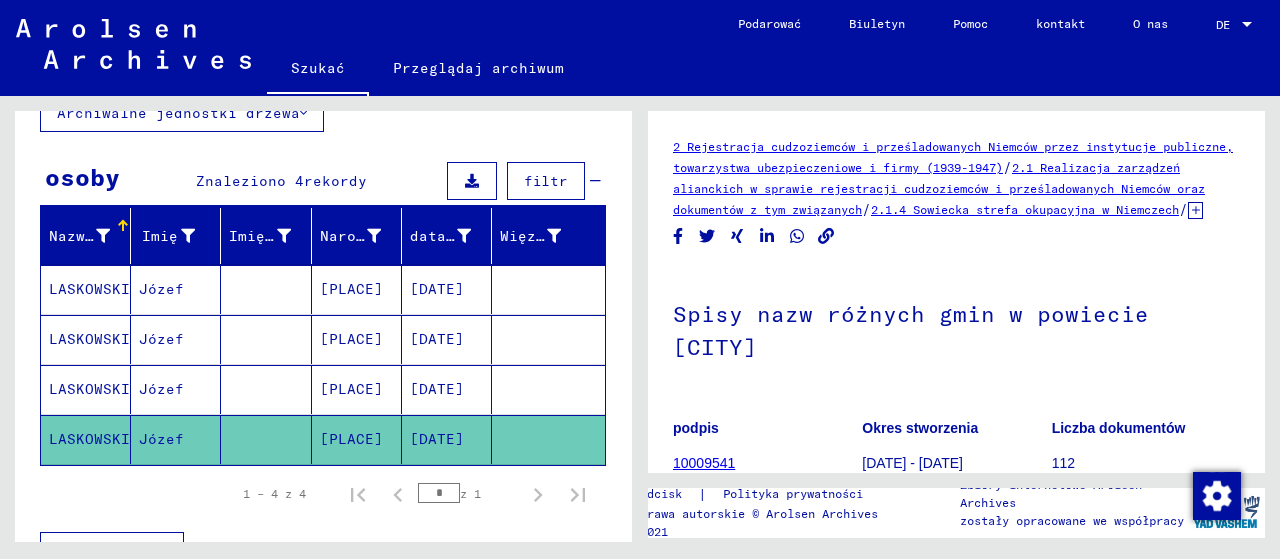 scroll, scrollTop: 0, scrollLeft: 0, axis: both 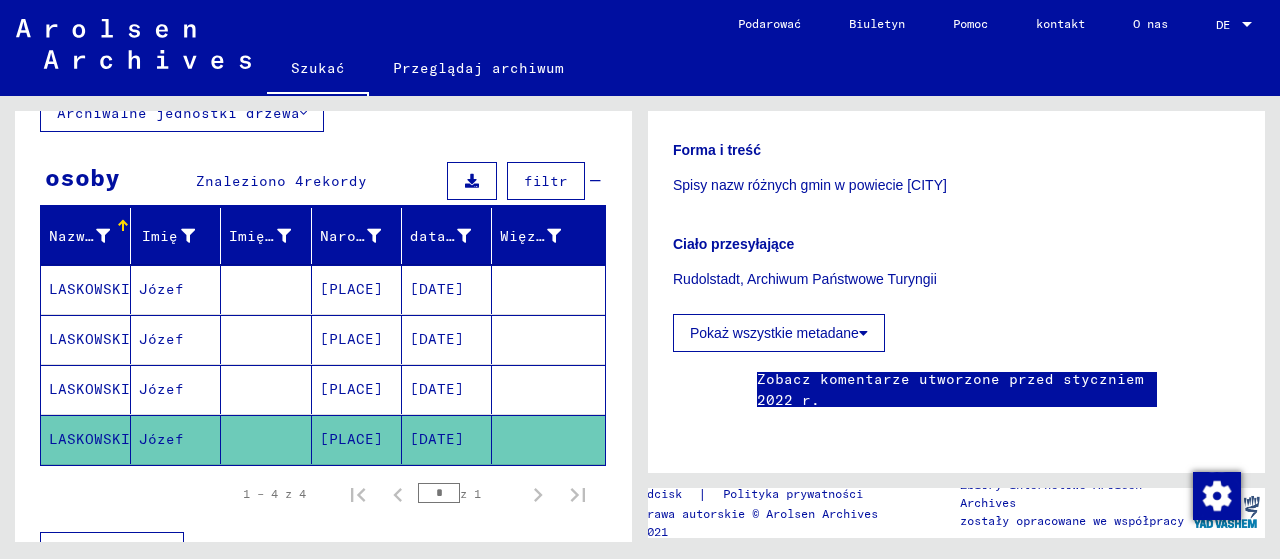 click 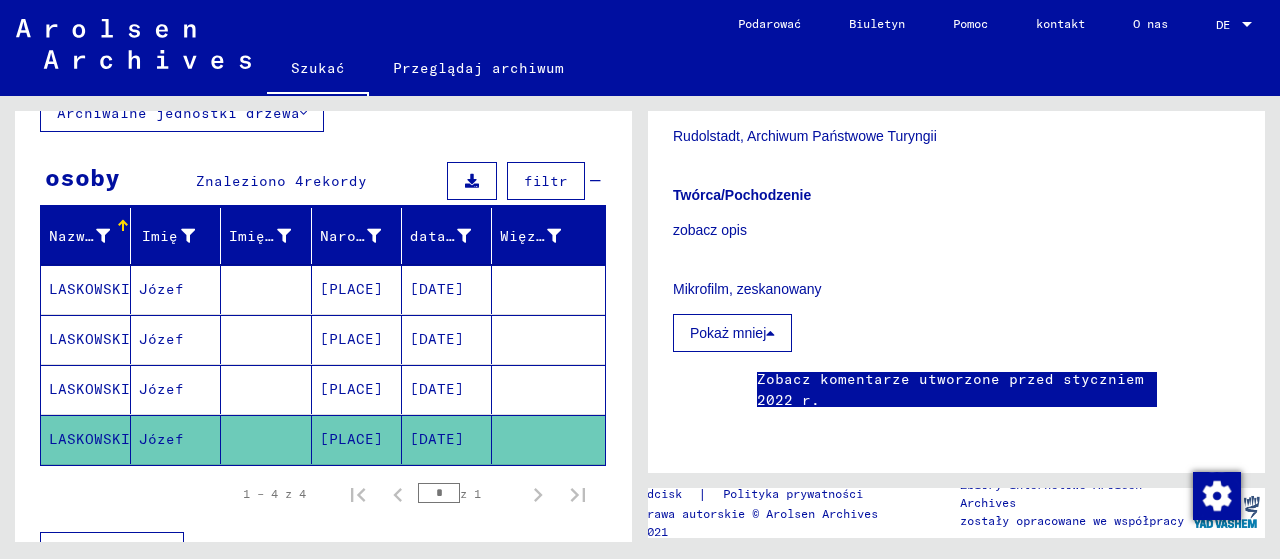 click on "LASKOWSKI" at bounding box center (89, 439) 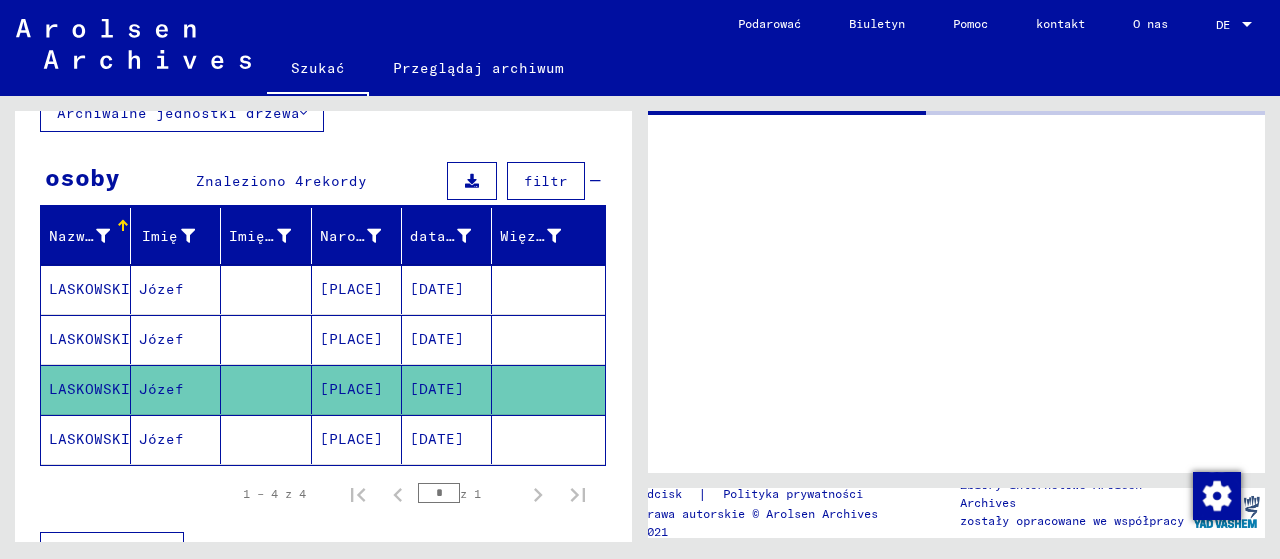 scroll, scrollTop: 0, scrollLeft: 0, axis: both 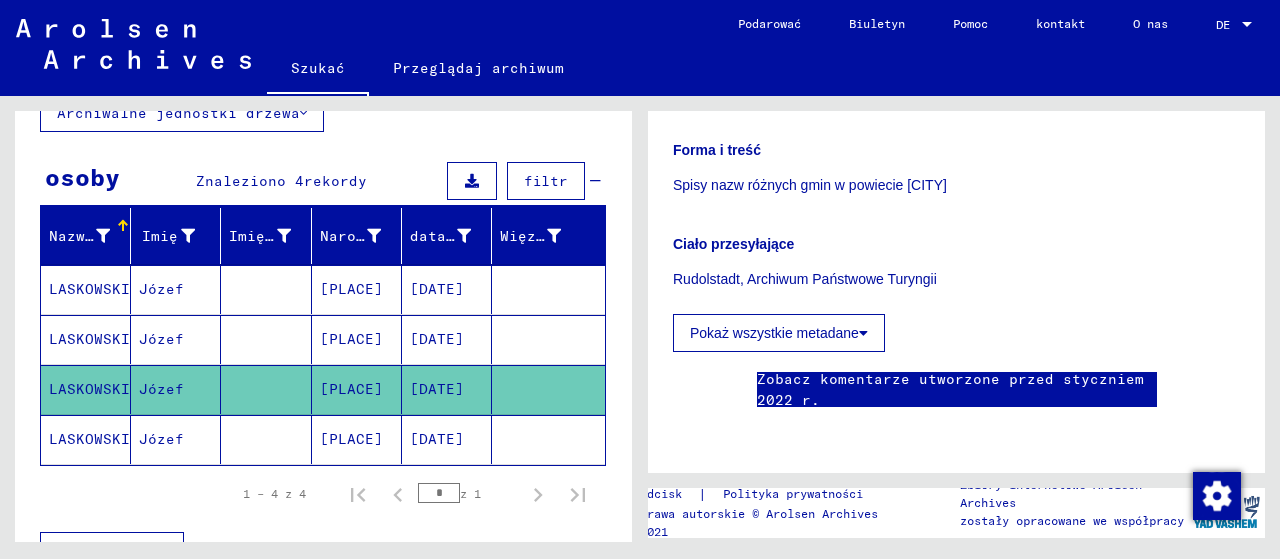 click on "LASKOWSKI" at bounding box center [89, 389] 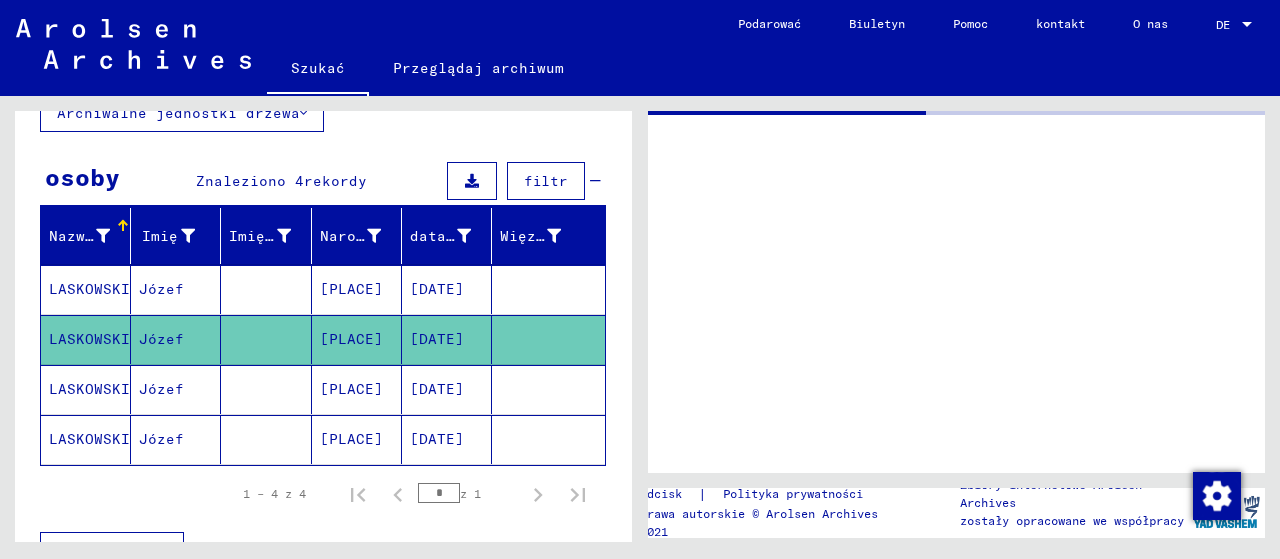scroll, scrollTop: 0, scrollLeft: 0, axis: both 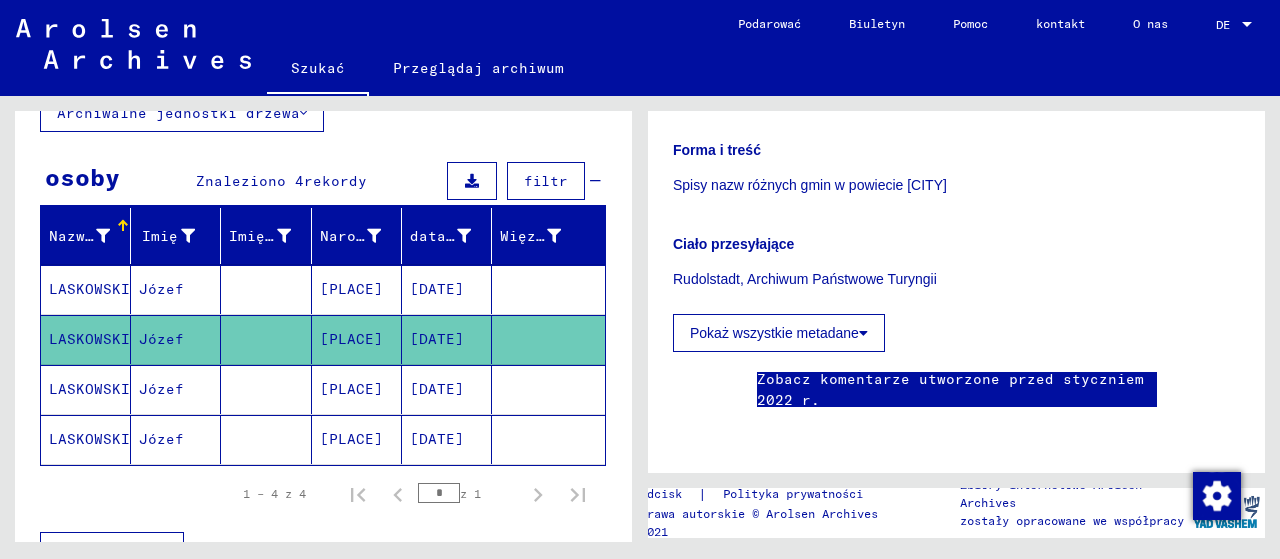 click on "LASKOWSKI" at bounding box center (89, 339) 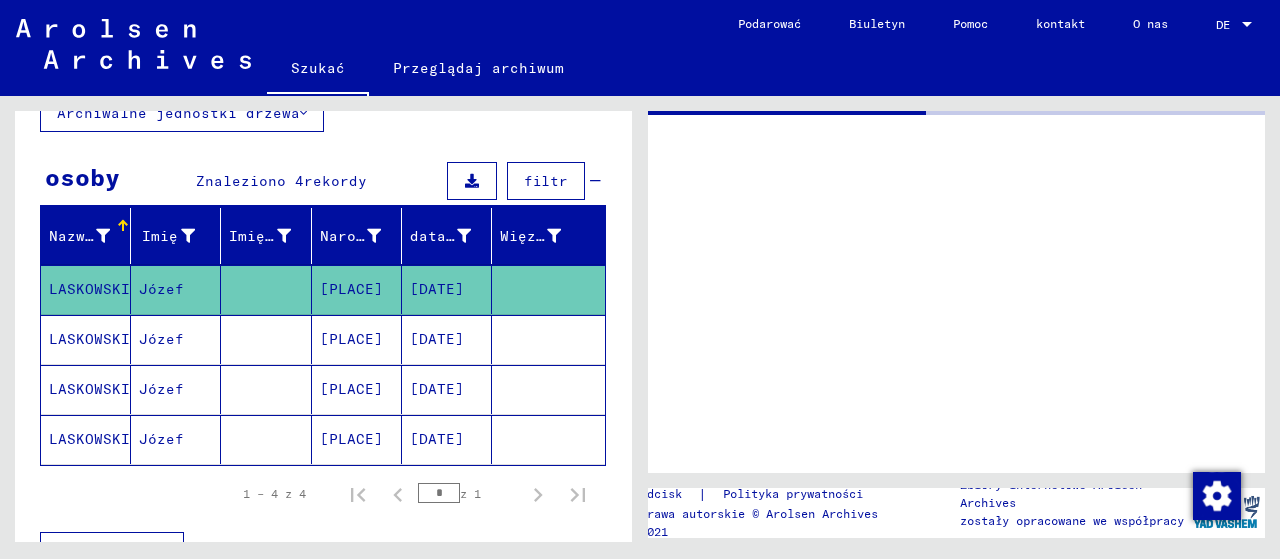 scroll, scrollTop: 0, scrollLeft: 0, axis: both 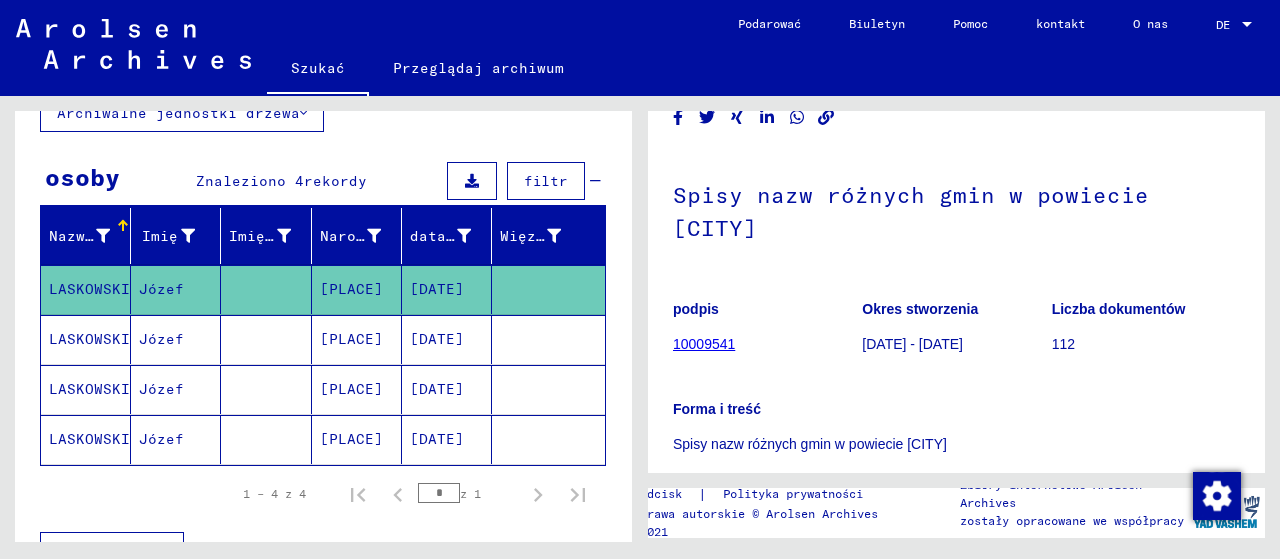 click on "LASKOWSKI" at bounding box center [89, 389] 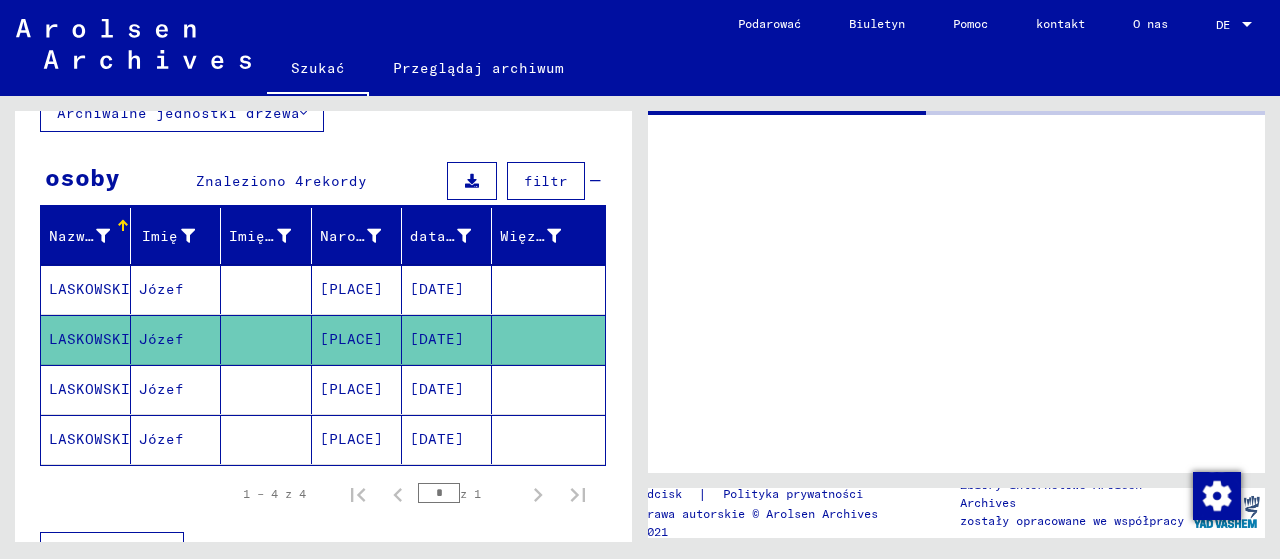 scroll, scrollTop: 0, scrollLeft: 0, axis: both 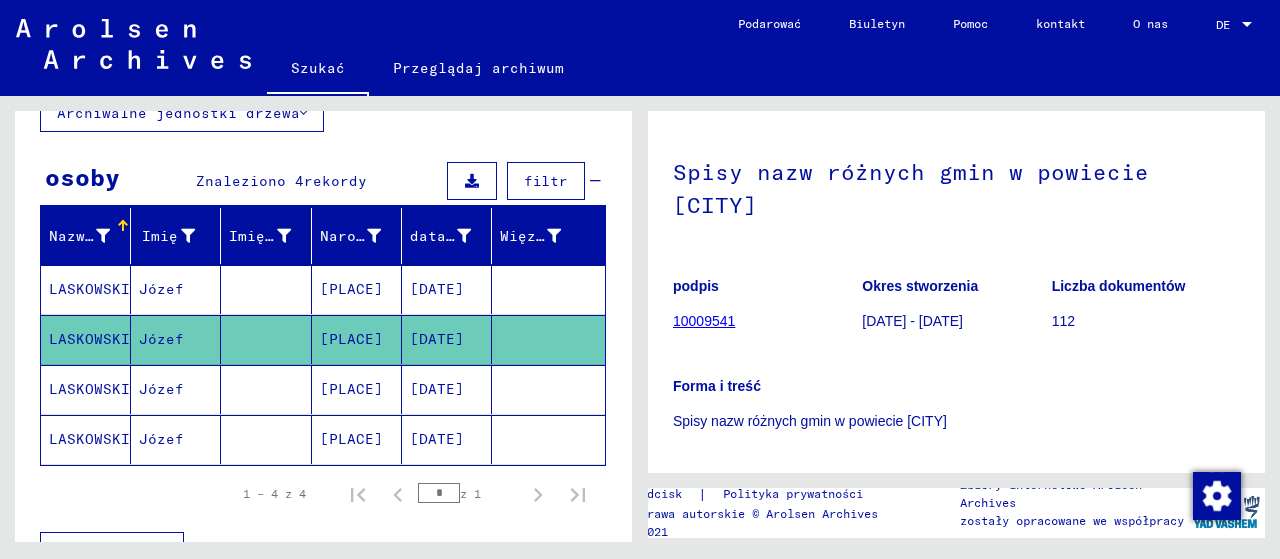 click on "LASKOWSKI" at bounding box center (89, 439) 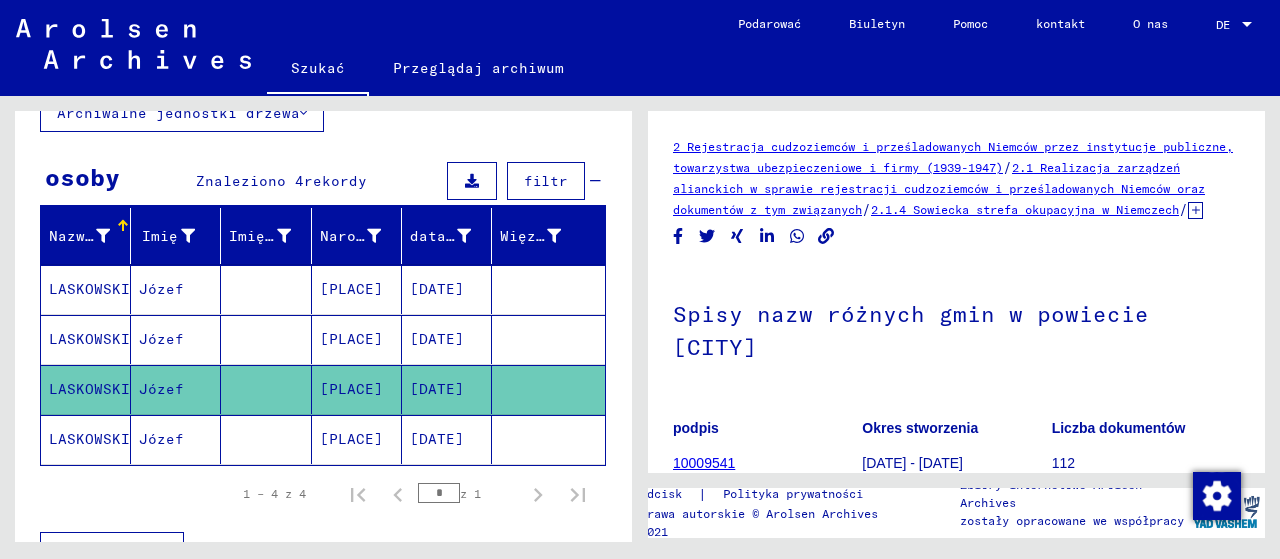 scroll, scrollTop: 0, scrollLeft: 0, axis: both 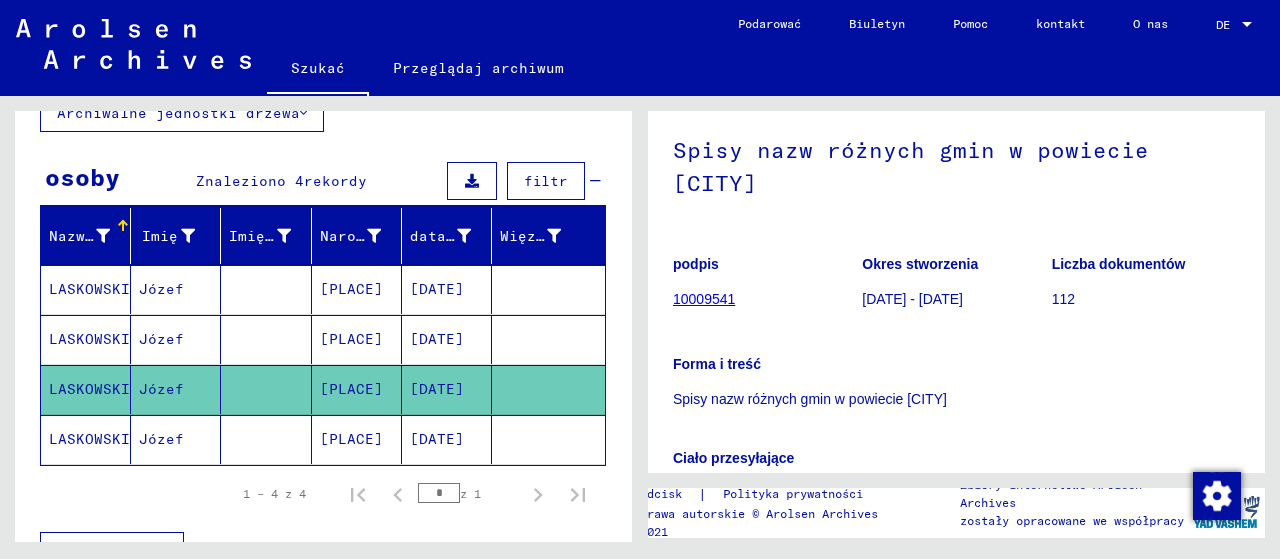 click on "LASKOWSKI" 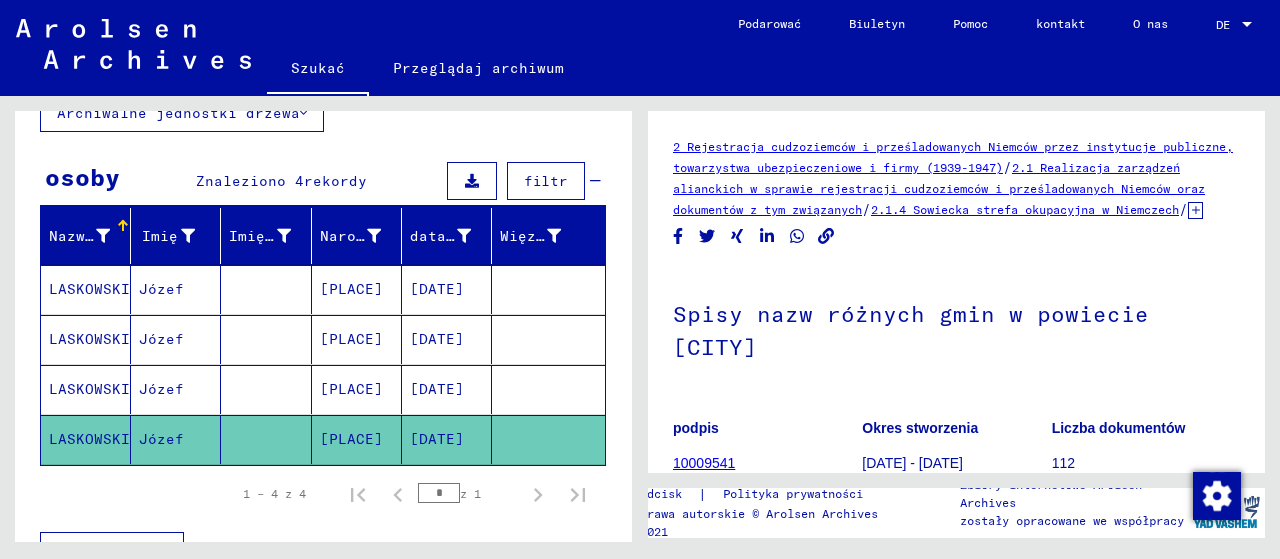 scroll, scrollTop: 0, scrollLeft: 0, axis: both 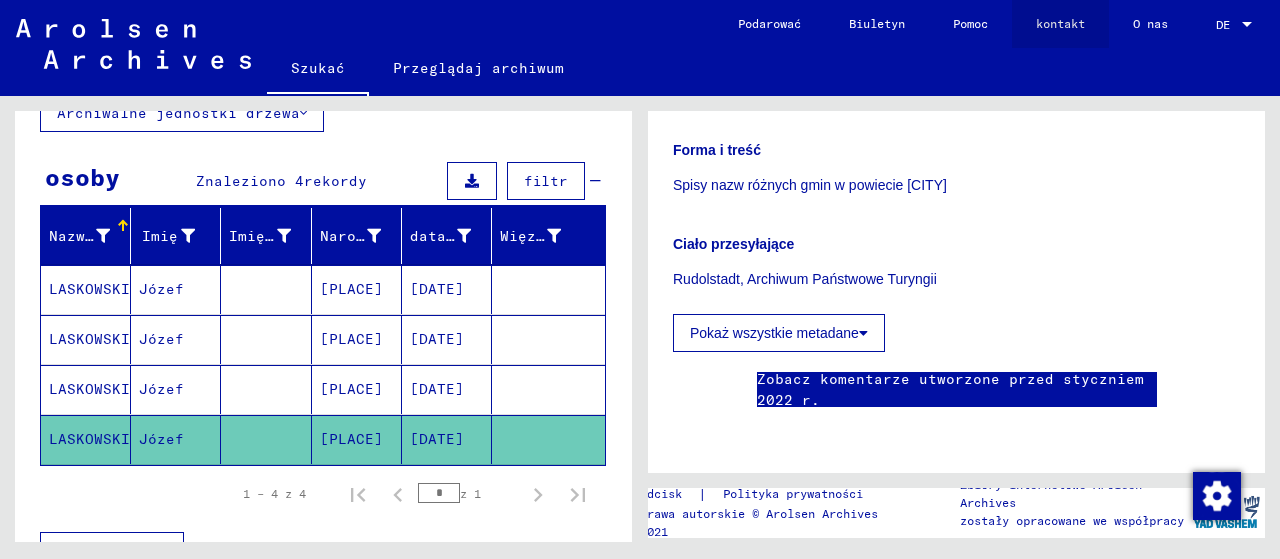 click on "kontakt" 